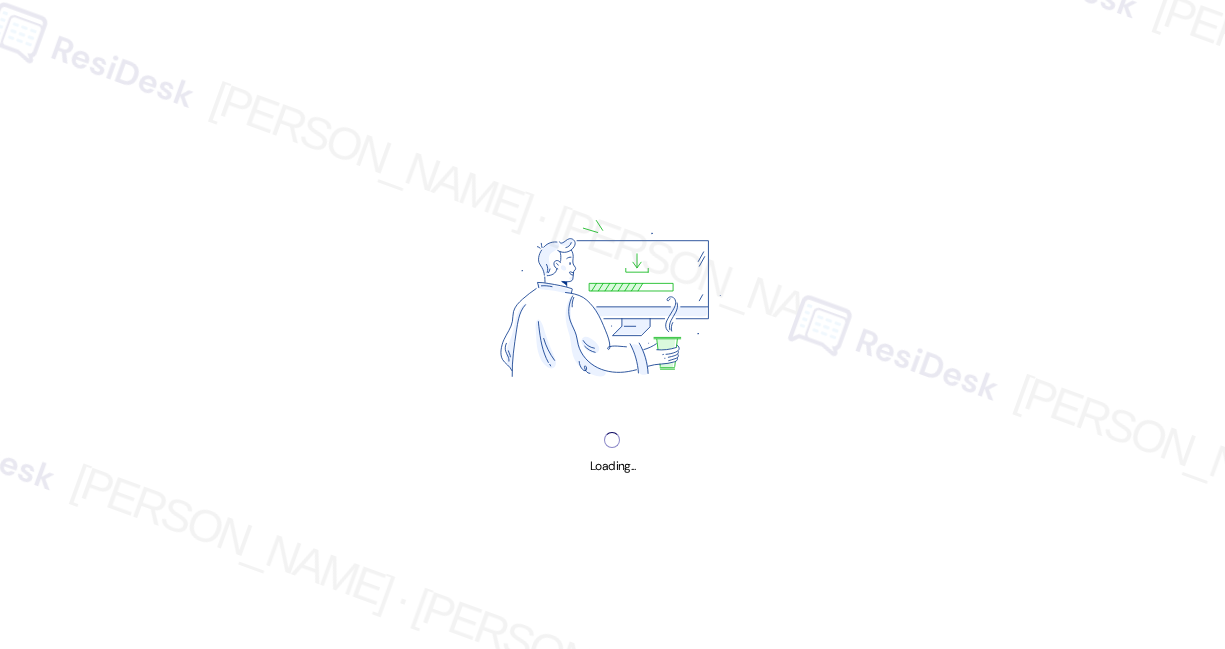 scroll, scrollTop: 0, scrollLeft: 0, axis: both 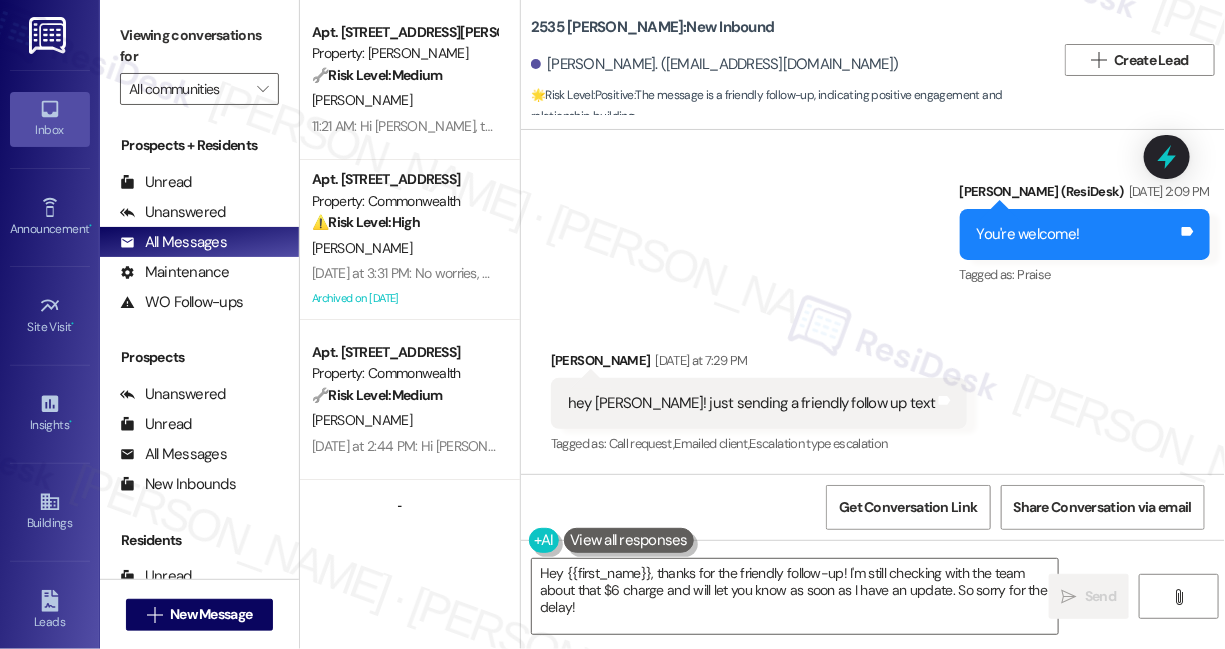 click on "Viewing conversations for" at bounding box center (199, 46) 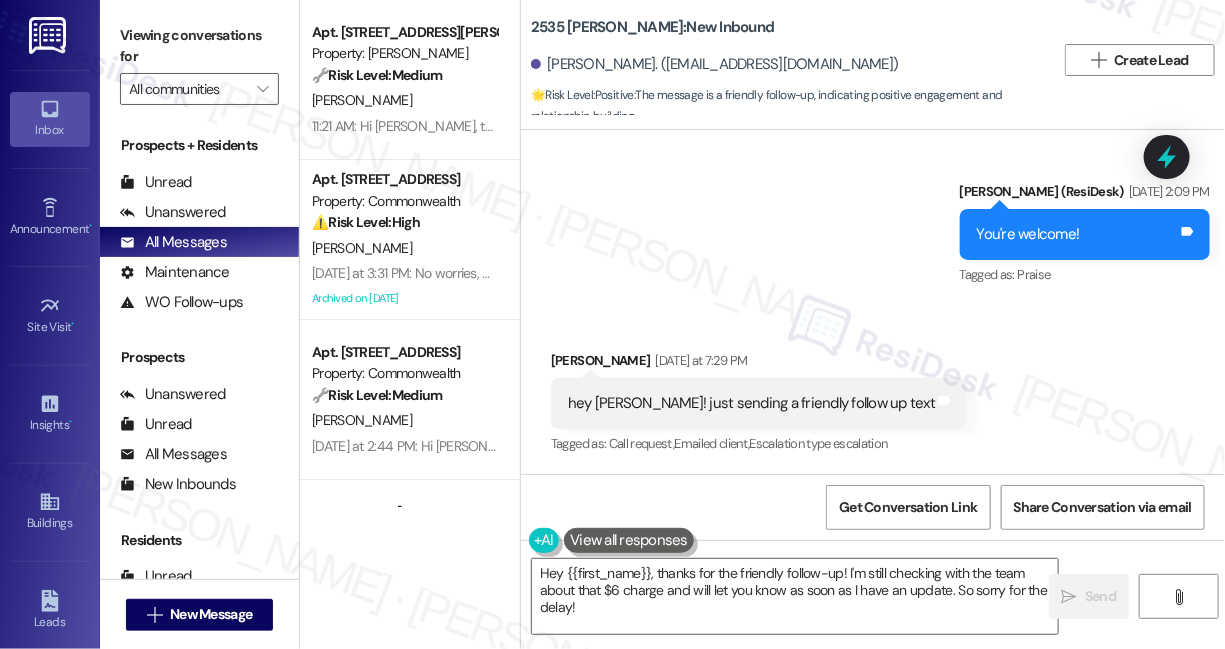 click on "Cameron Jalalipour Yesterday at 7:29 PM" at bounding box center (759, 364) 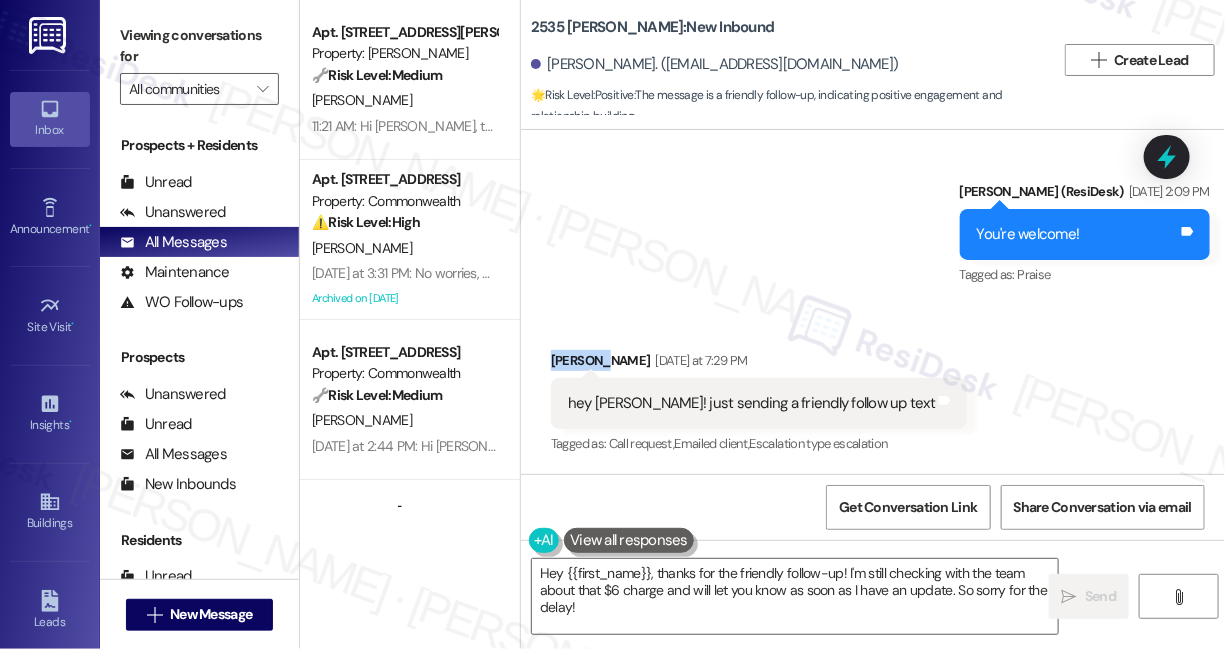 click on "Cameron Jalalipour Yesterday at 7:29 PM" at bounding box center (759, 364) 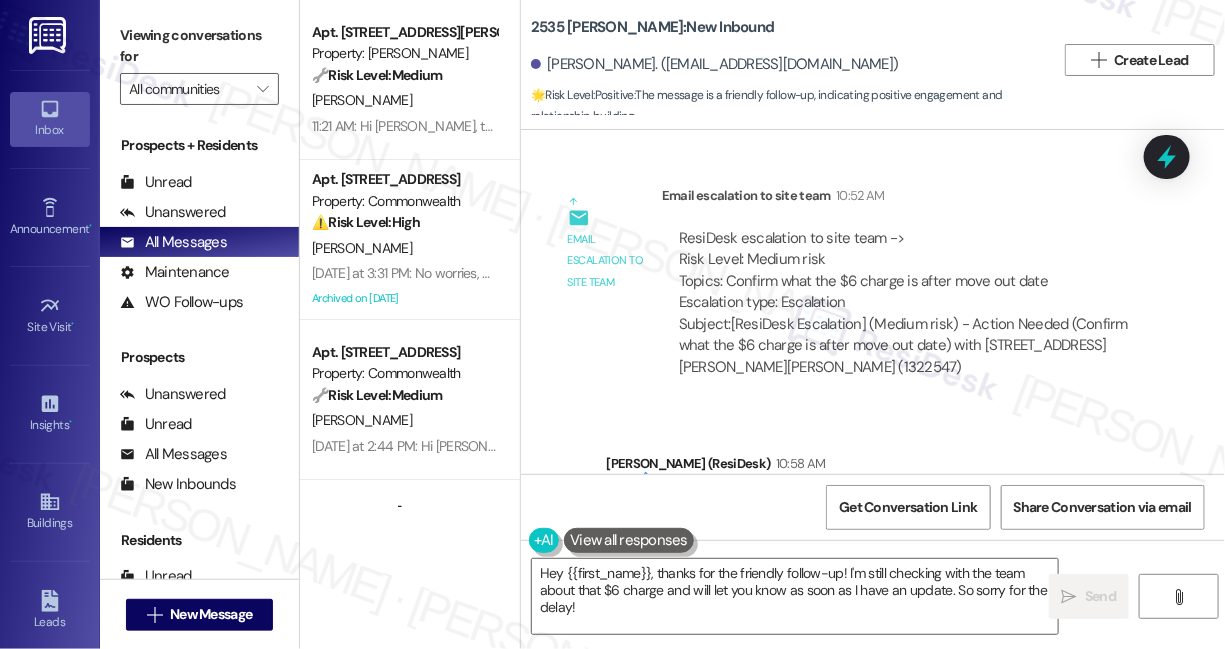 scroll, scrollTop: 4329, scrollLeft: 0, axis: vertical 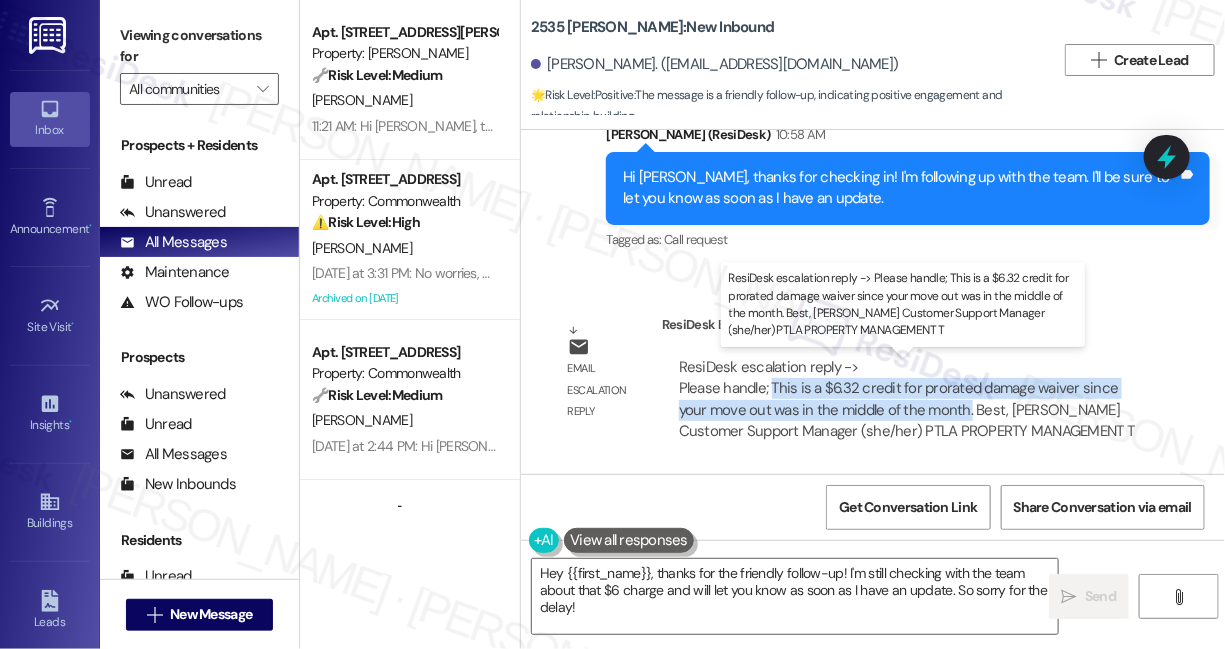 drag, startPoint x: 772, startPoint y: 386, endPoint x: 969, endPoint y: 405, distance: 197.91412 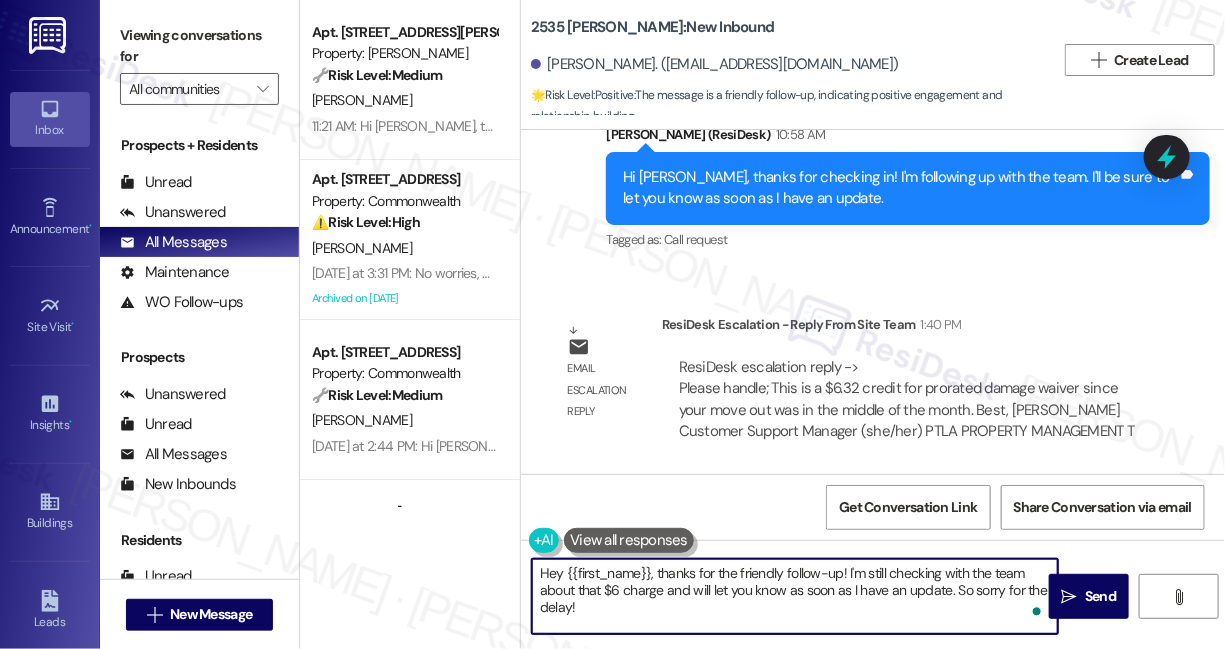 drag, startPoint x: 664, startPoint y: 574, endPoint x: 653, endPoint y: 567, distance: 13.038404 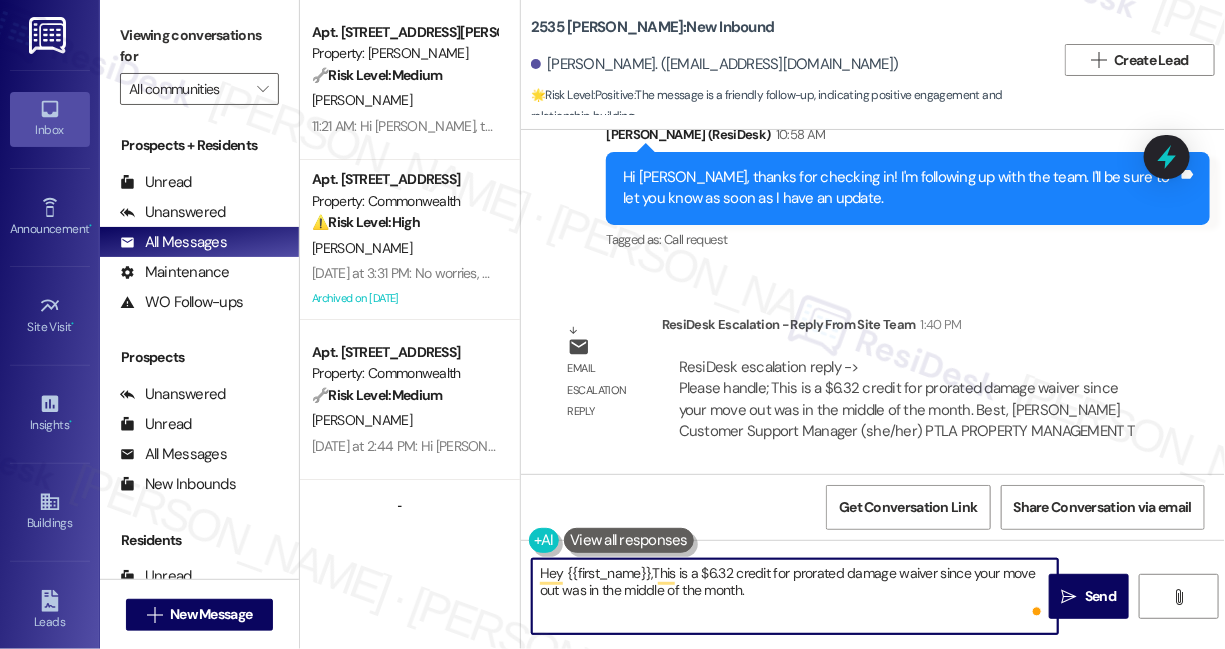 click on "Hey {{first_name}},This is a $6.32 credit for prorated damage waiver since your move out was in the middle of the month." at bounding box center (795, 596) 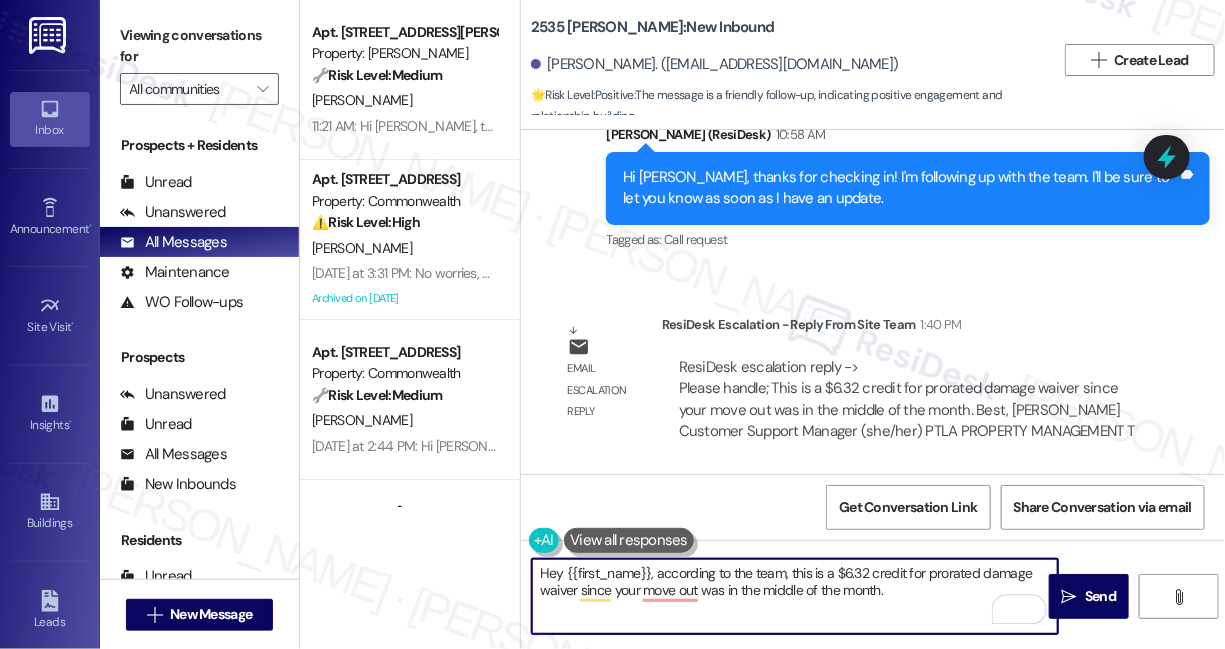 click on "Hey {{first_name}}, according to the team, this is a $6.32 credit for prorated damage waiver since your move out was in the middle of the month." at bounding box center (795, 596) 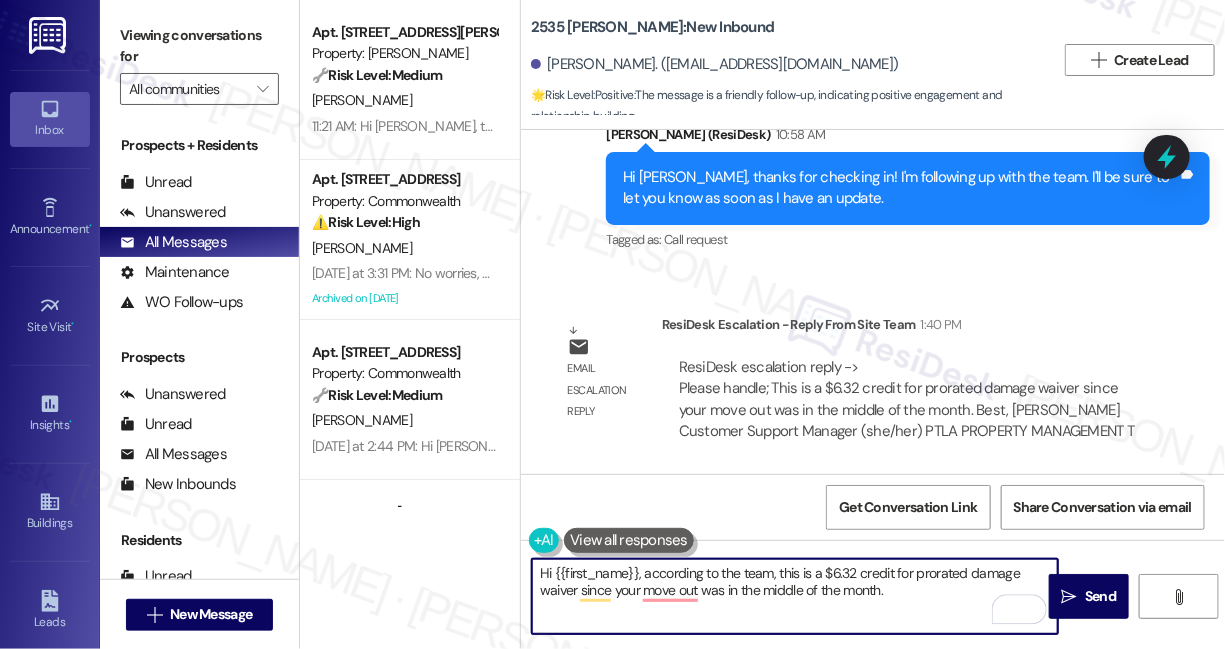 click on "Hi {{first_name}}, according to the team, this is a $6.32 credit for prorated damage waiver since your move out was in the middle of the month." at bounding box center (795, 596) 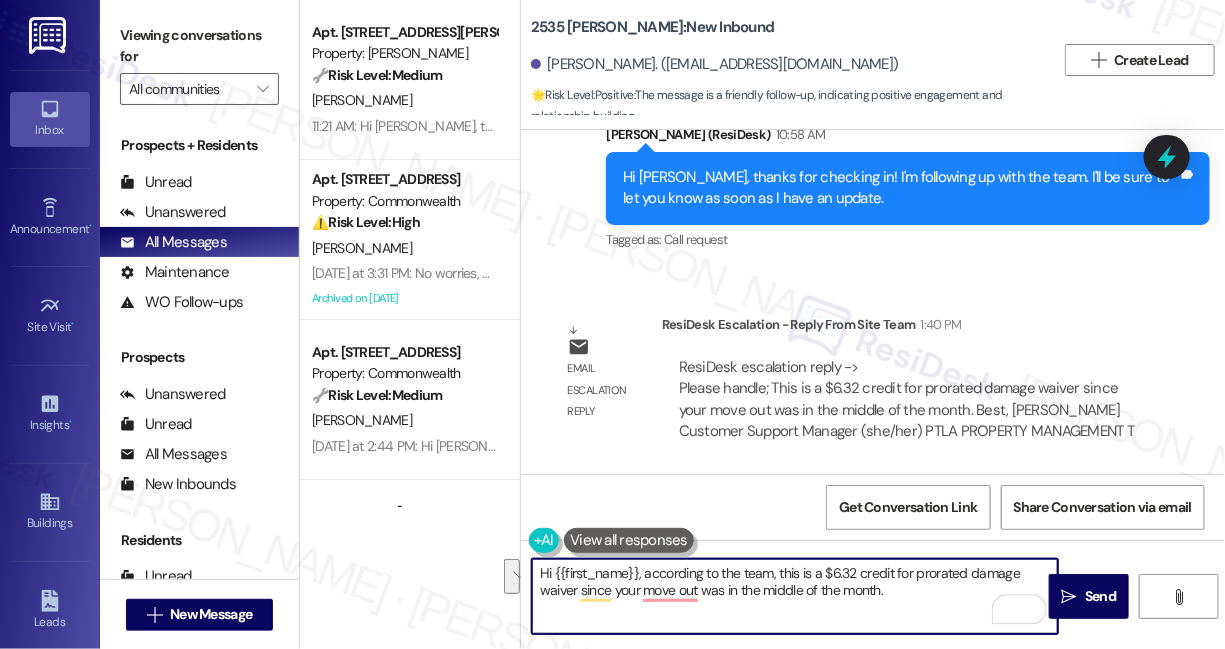 click on "Hi {{first_name}}, according to the team, this is a $6.32 credit for prorated damage waiver since your move out was in the middle of the month." at bounding box center (795, 596) 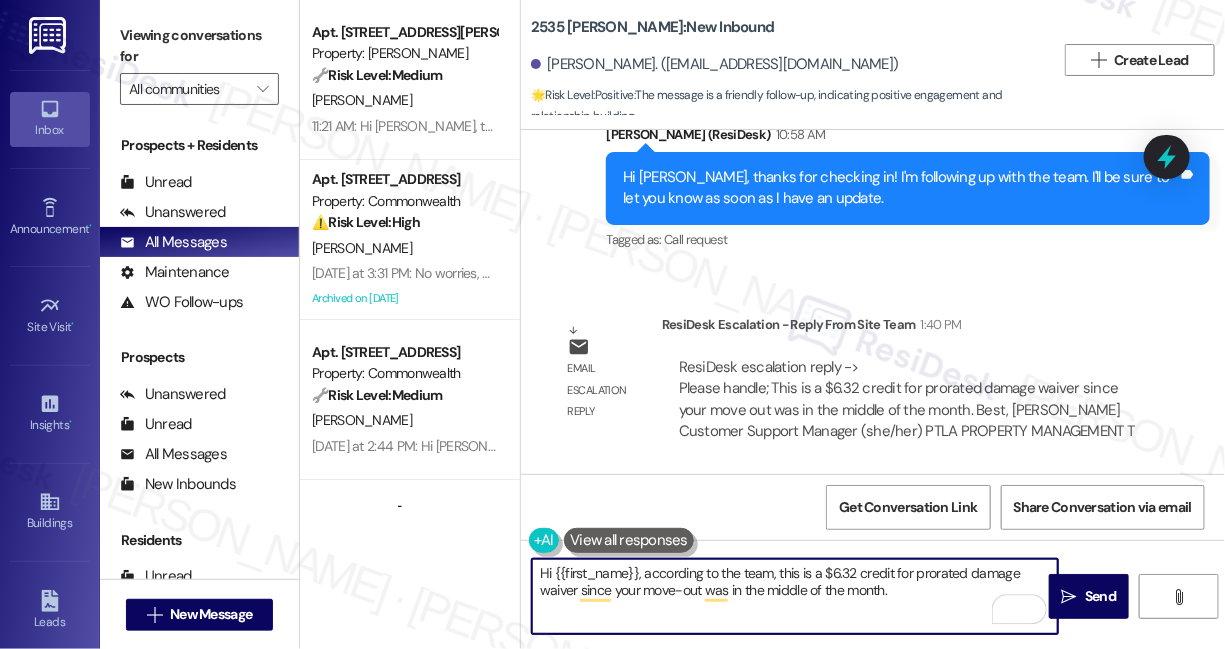 click on "Hi {{first_name}}, according to the team, this is a $6.32 credit for prorated damage waiver since your move-out was in the middle of the month." at bounding box center (795, 596) 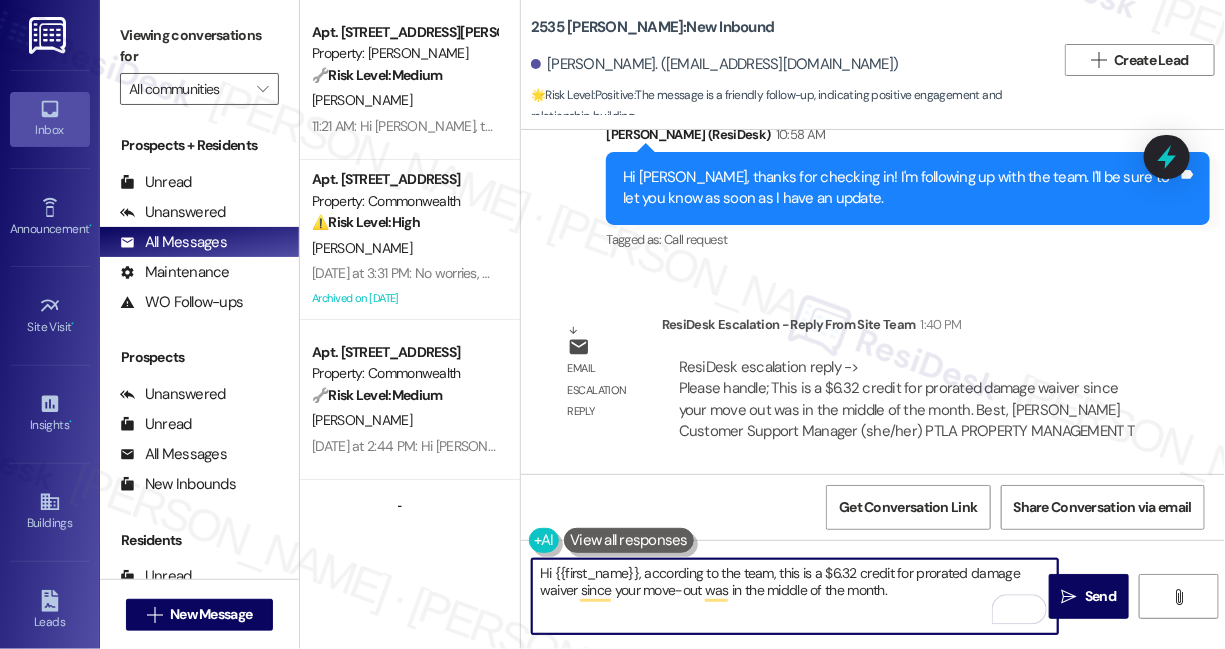 click on "Hi {{first_name}}, according to the team, this is a $6.32 credit for prorated damage waiver since your move-out was in the middle of the month." at bounding box center [795, 596] 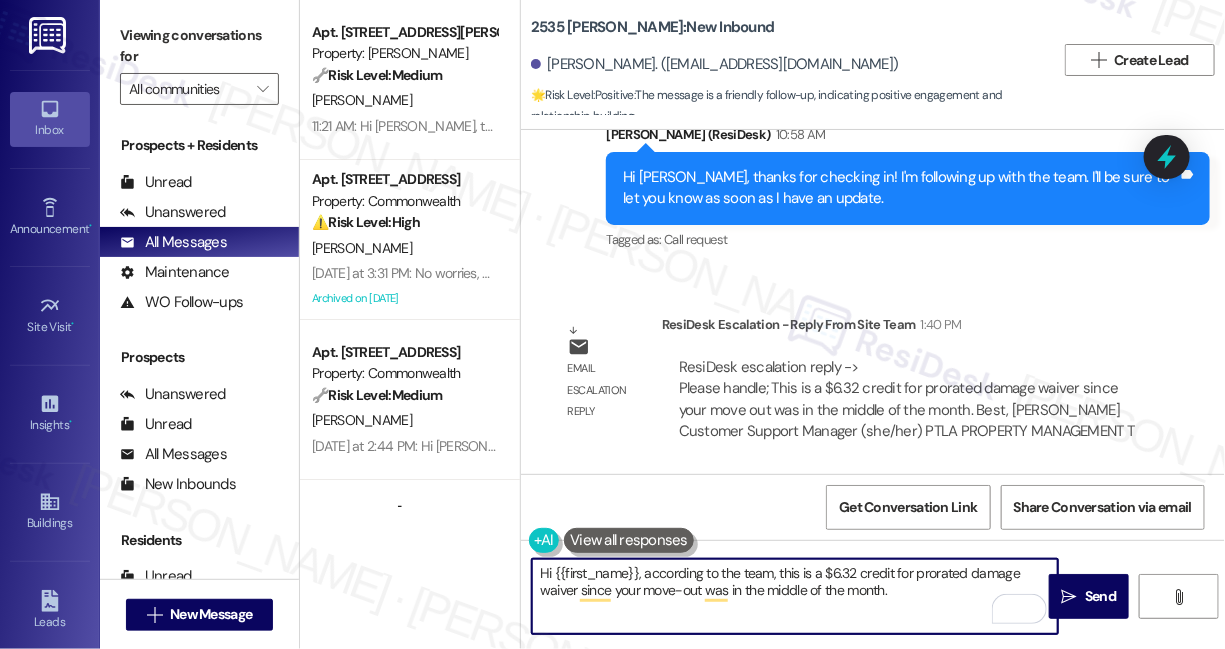 click on "Hi {{first_name}}, according to the team, this is a $6.32 credit for prorated damage waiver since your move-out was in the middle of the month." at bounding box center [795, 596] 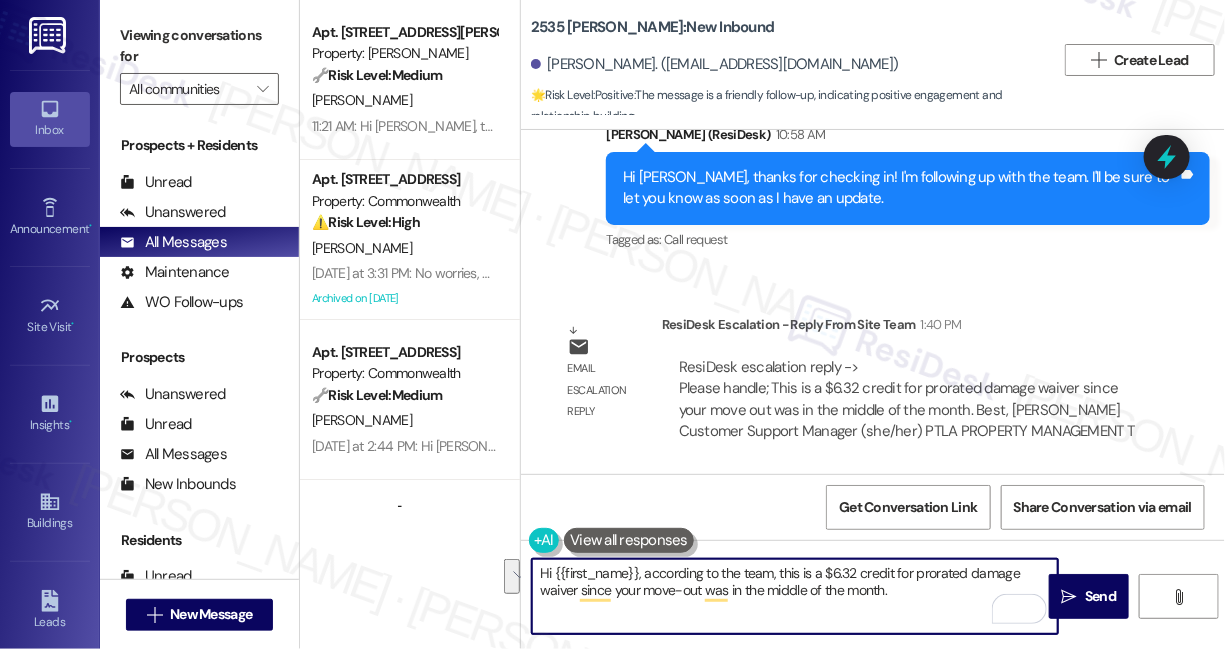 click on "Hi {{first_name}}, according to the team, this is a $6.32 credit for prorated damage waiver since your move-out was in the middle of the month." at bounding box center (795, 596) 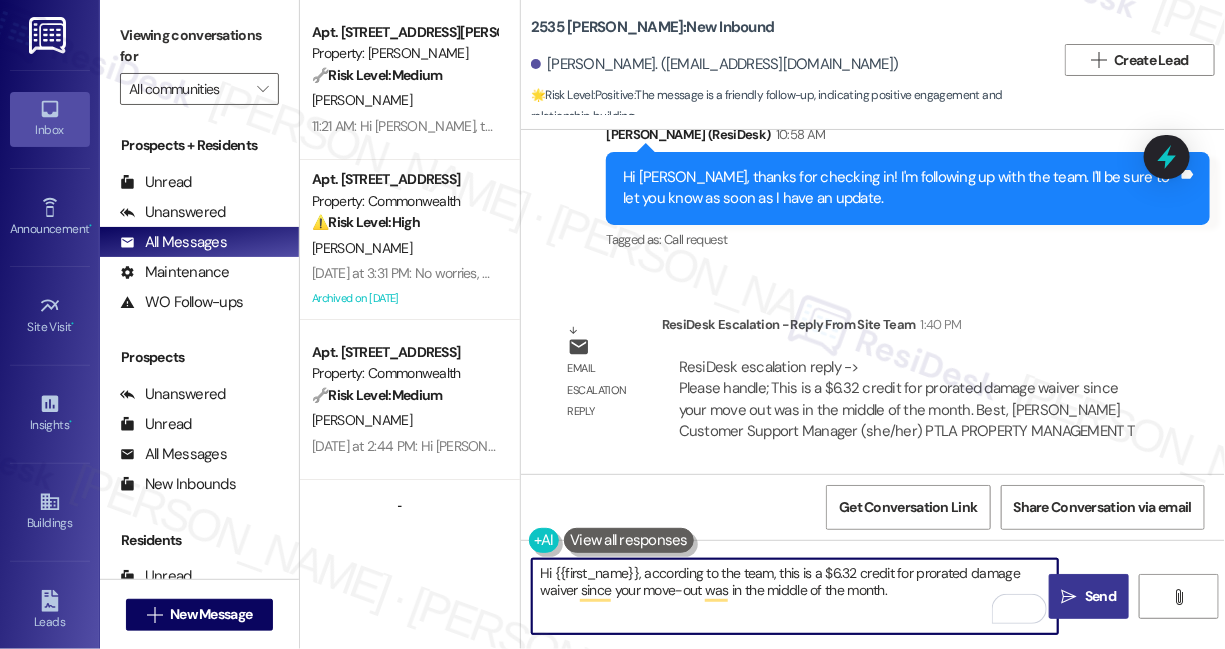 type on "Hi {{first_name}}, according to the team, this is a $6.32 credit for prorated damage waiver since your move-out was in the middle of the month." 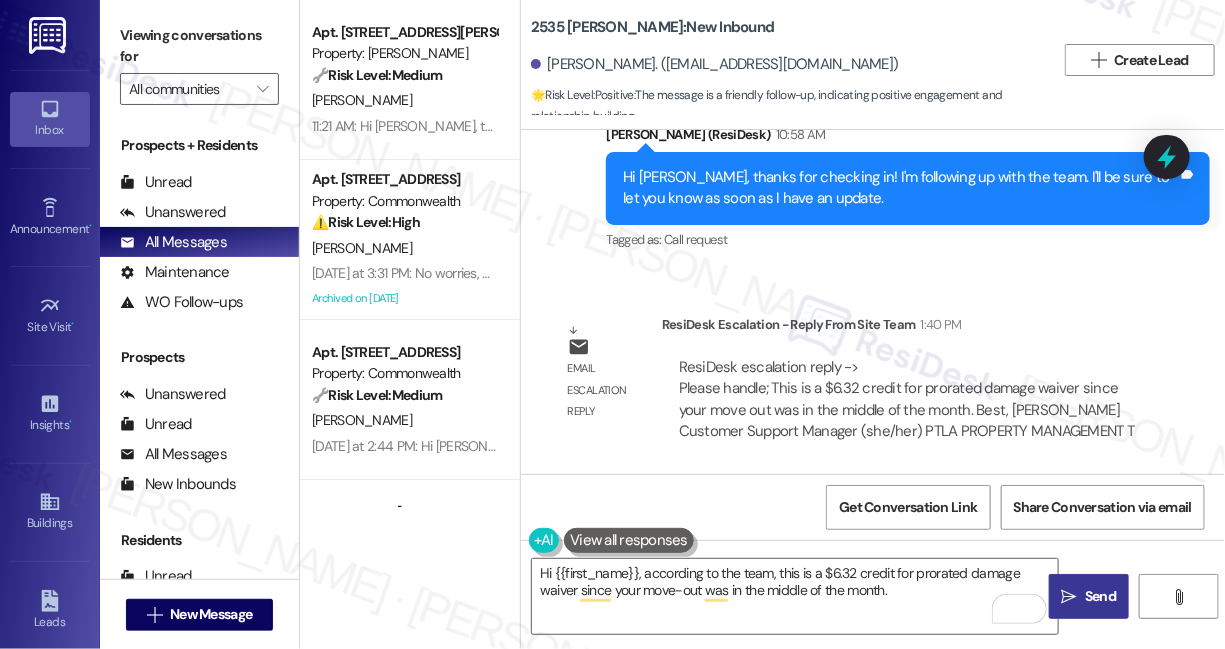 click on "" at bounding box center [1069, 597] 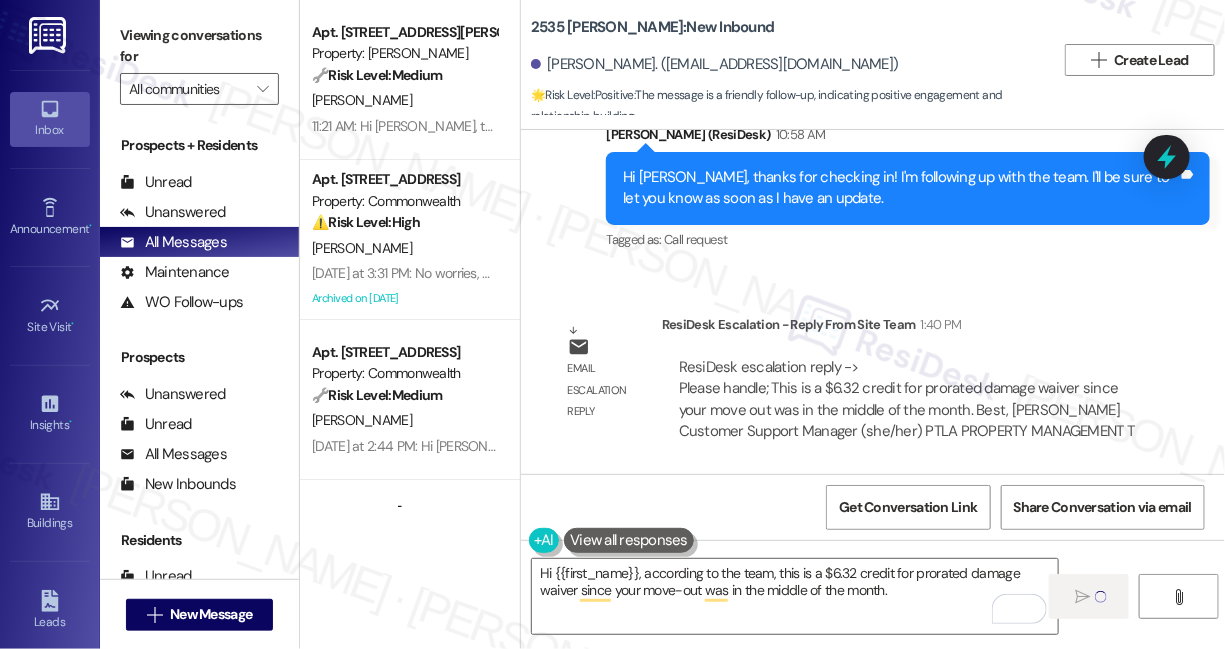 type 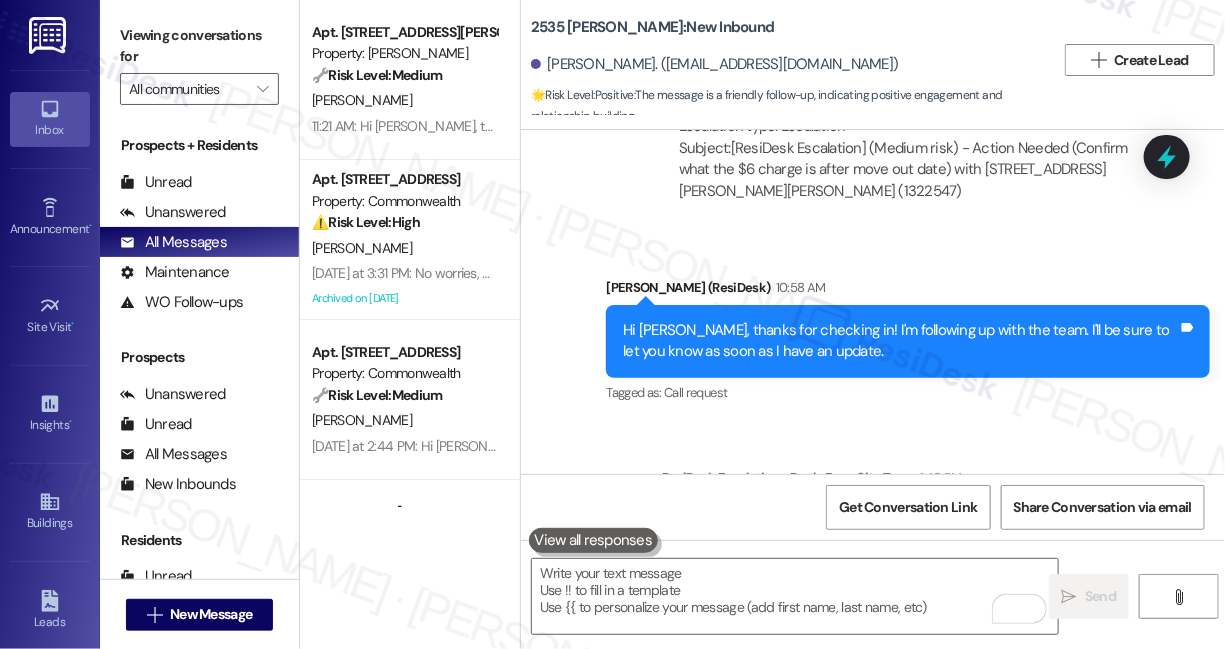 scroll, scrollTop: 3965, scrollLeft: 0, axis: vertical 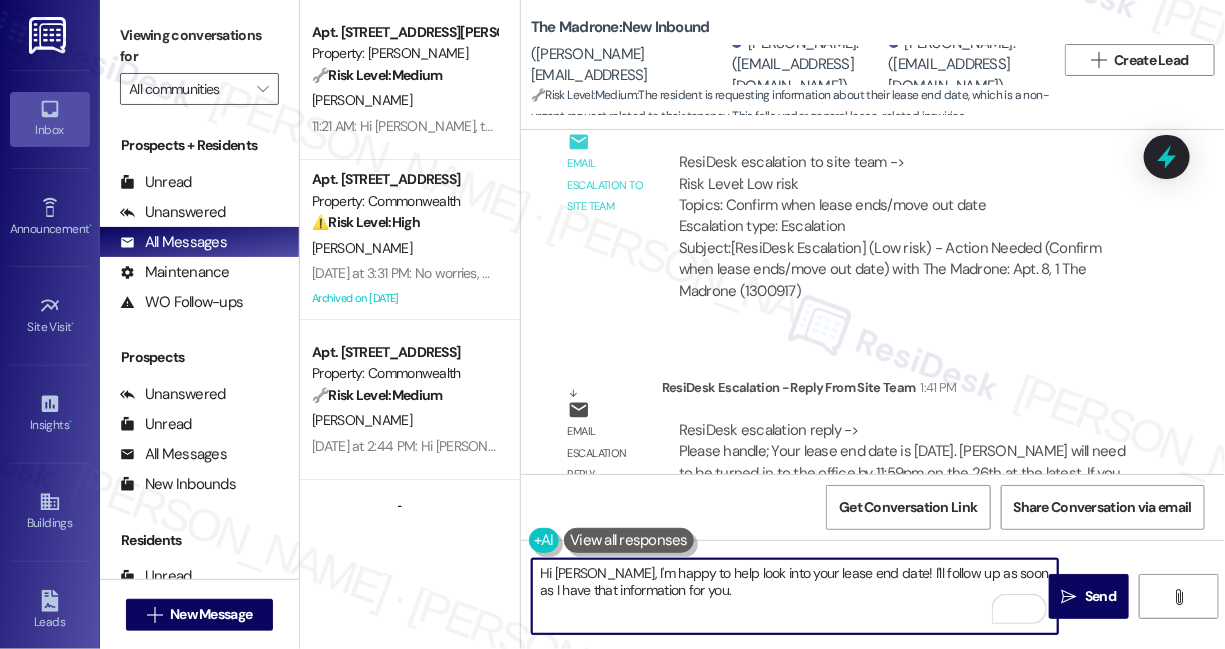 drag, startPoint x: 715, startPoint y: 595, endPoint x: 594, endPoint y: 571, distance: 123.35721 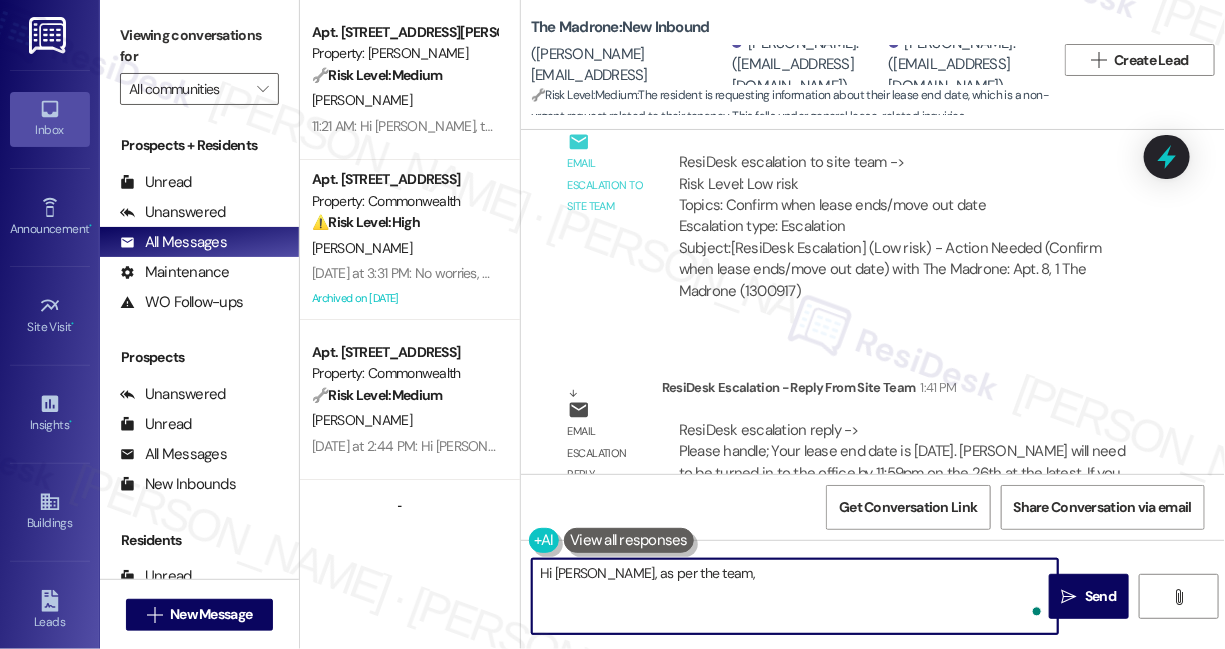 paste on "Your lease end date is August 26th 2025.  Keys will need to be turned in to the office by 11:59pm on the 26th at the latest.   If you have any other questions please let me know how I can help." 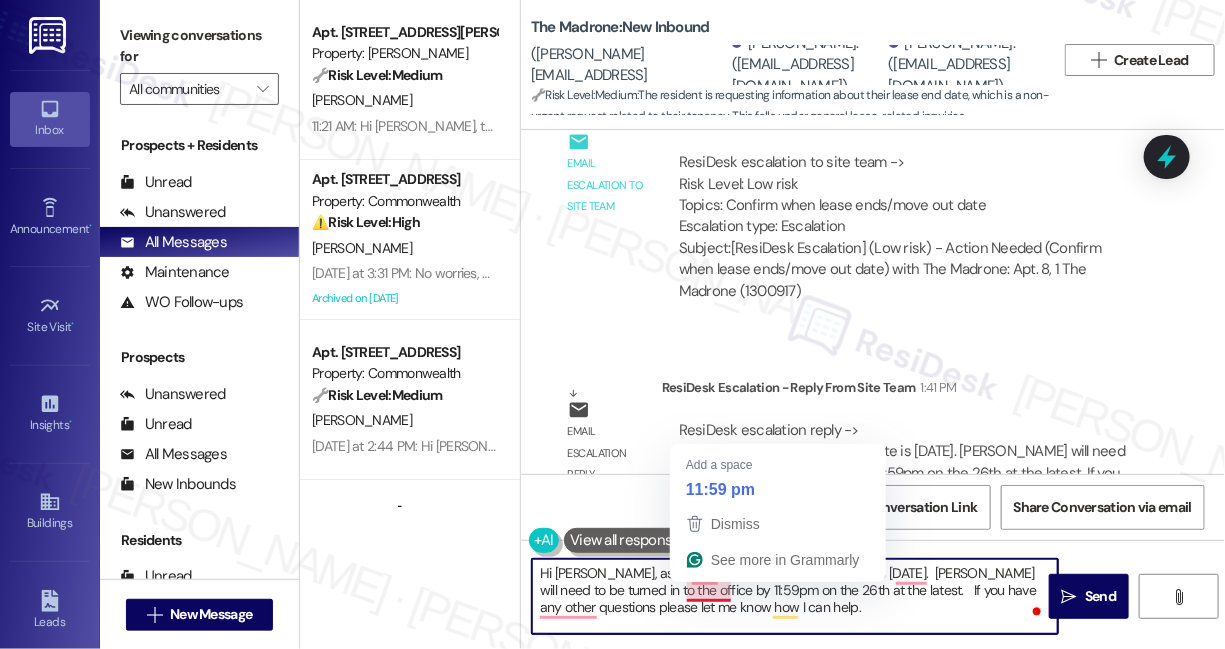 click on "Get Conversation Link Share Conversation via email" at bounding box center (873, 507) 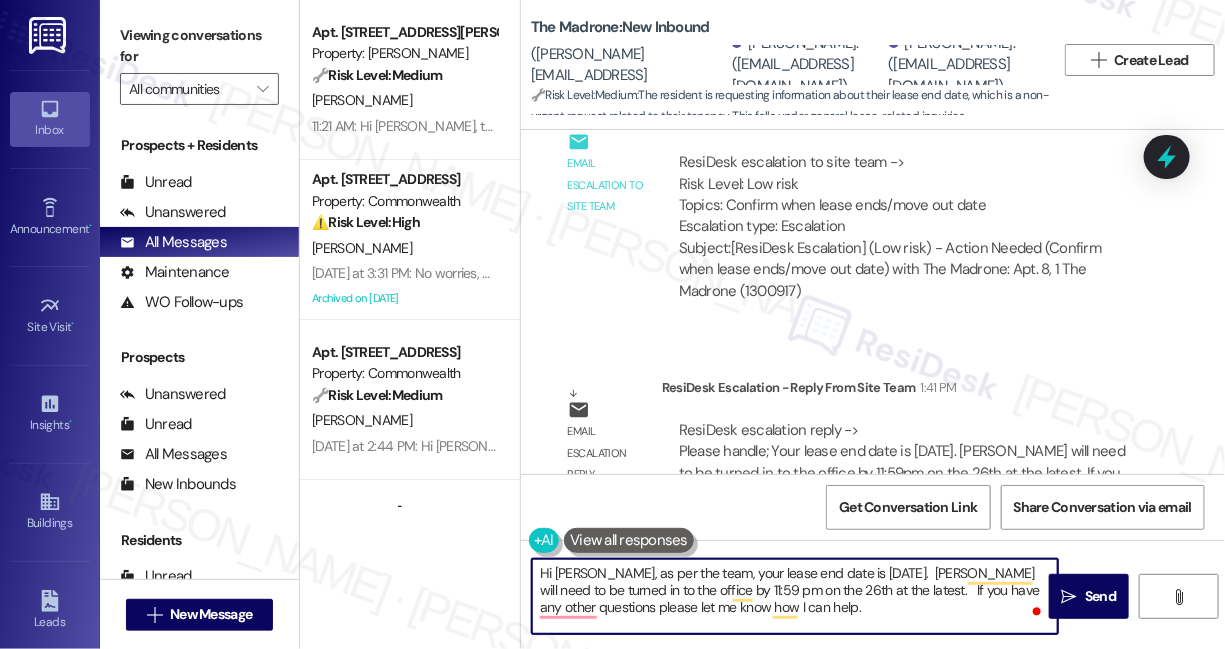 click on "Hi Pierce, as per the team, your lease end date is August 26th, 2025.  Keys will need to be turned in to the office by 11:59 pm on the 26th at the latest.   If you have any other questions please let me know how I can help." at bounding box center [795, 596] 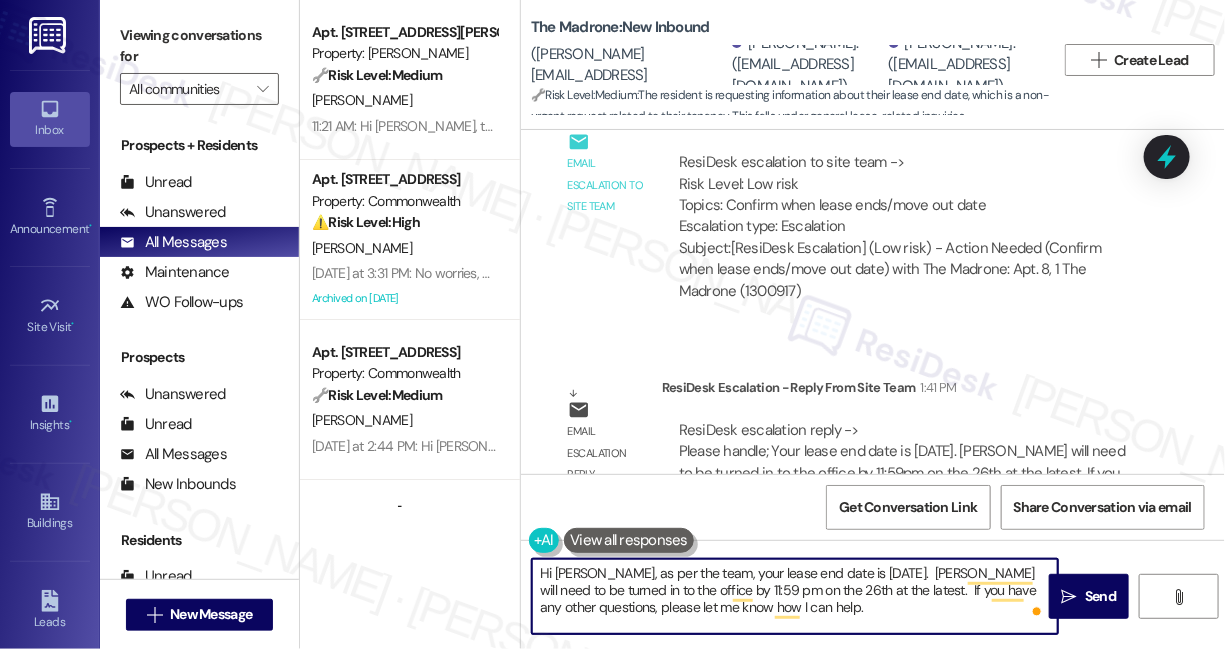 click on "Hi Pierce, as per the team, your lease end date is August 26th, 2025.  Keys will need to be turned in to the office by 11:59 pm on the 26th at the latest.  If you have any other questions, please let me know how I can help." at bounding box center (795, 596) 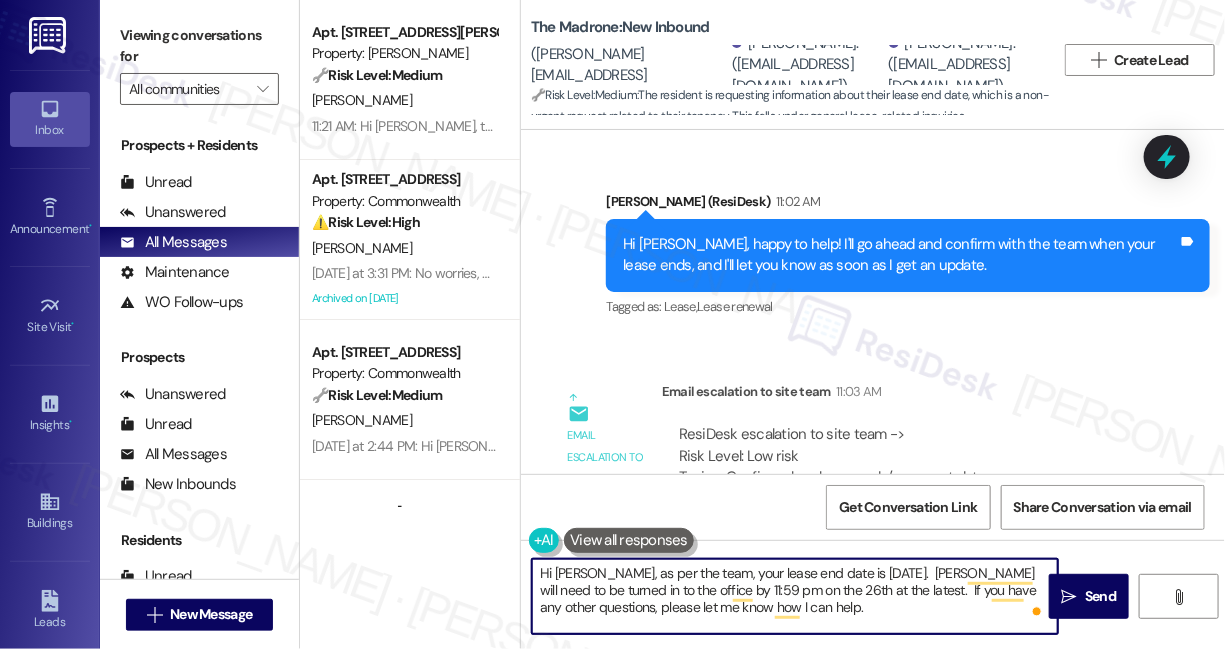 scroll, scrollTop: 11950, scrollLeft: 0, axis: vertical 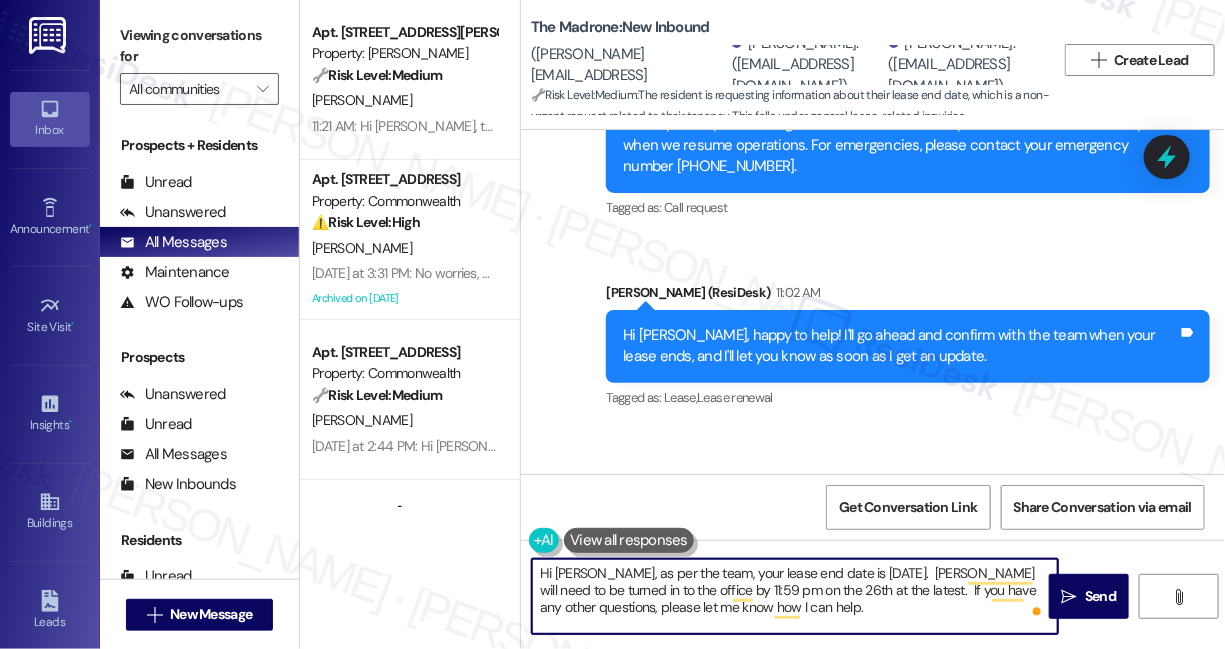 type on "Hi Pierce, as per the team, your lease end date is August 26th, 2025.  Keys will need to be turned in to the office by 11:59 pm on the 26th at the latest.  If you have any other questions, please let me know how I can help." 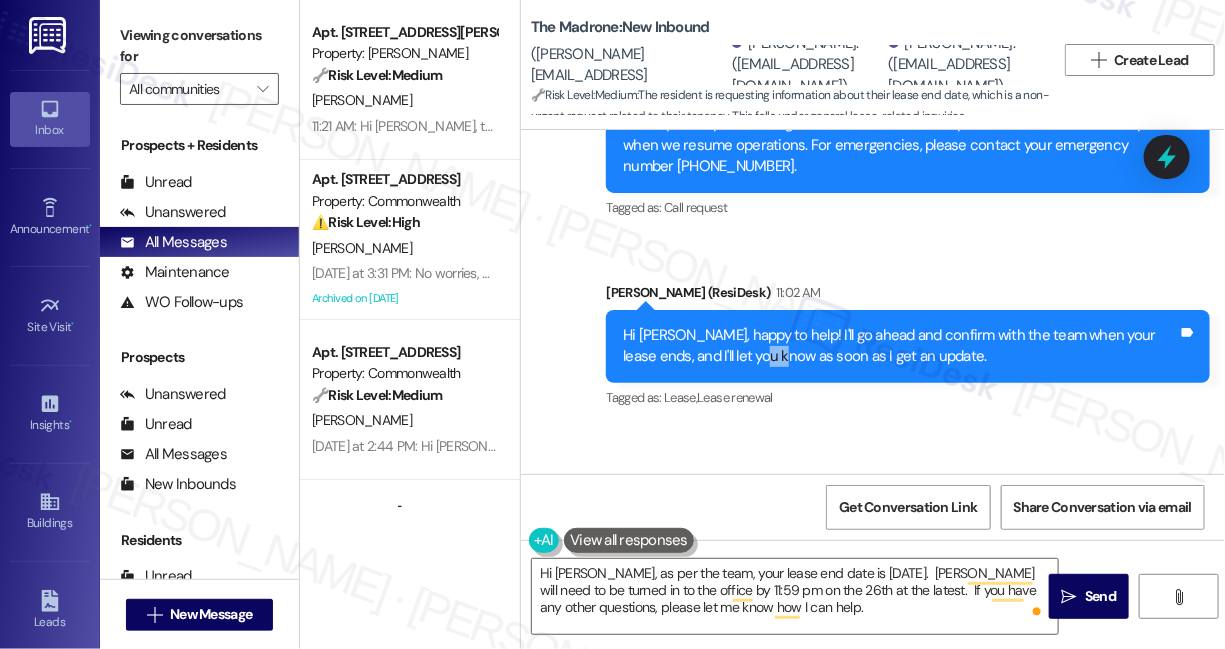 click on "Hi [PERSON_NAME], happy to help! I'll go ahead and confirm with the team when your lease ends, and I'll let you know as soon as I get an update." at bounding box center (900, 346) 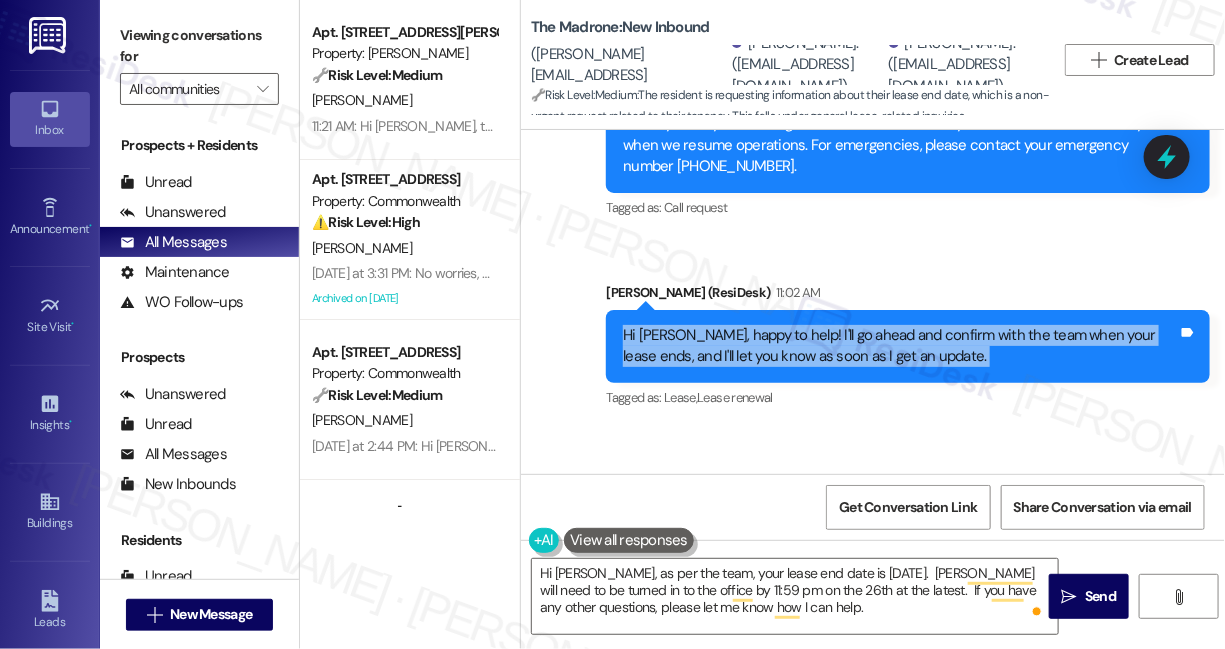 click on "Hi [PERSON_NAME], happy to help! I'll go ahead and confirm with the team when your lease ends, and I'll let you know as soon as I get an update." at bounding box center (900, 346) 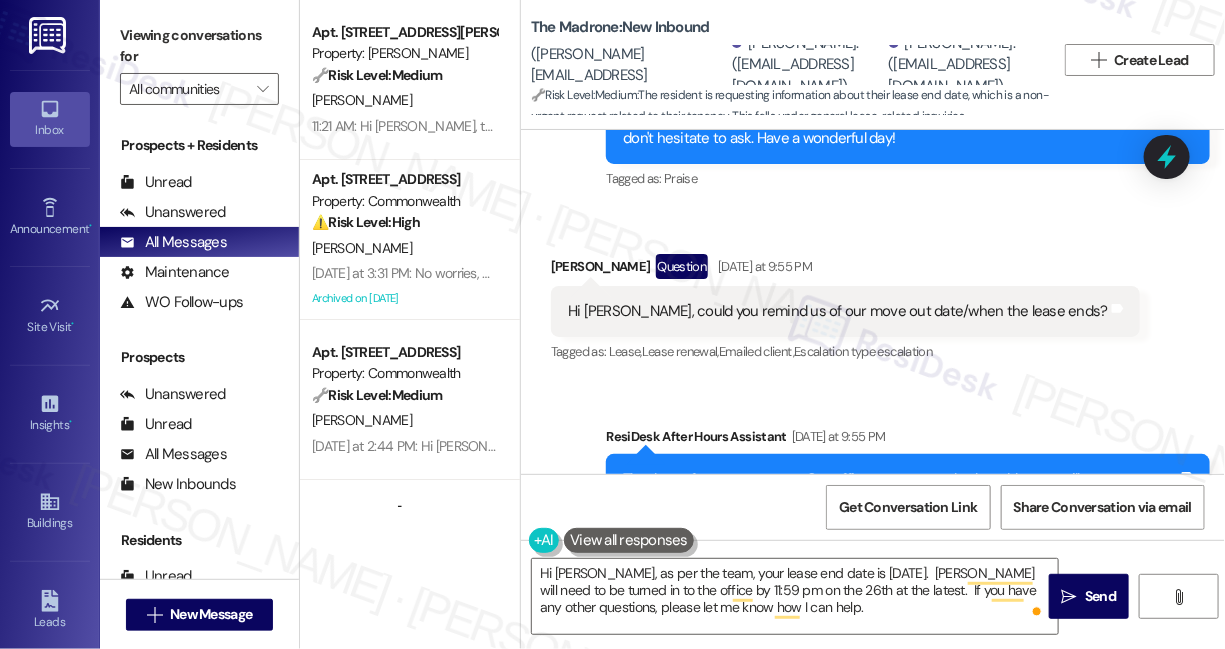 scroll, scrollTop: 11586, scrollLeft: 0, axis: vertical 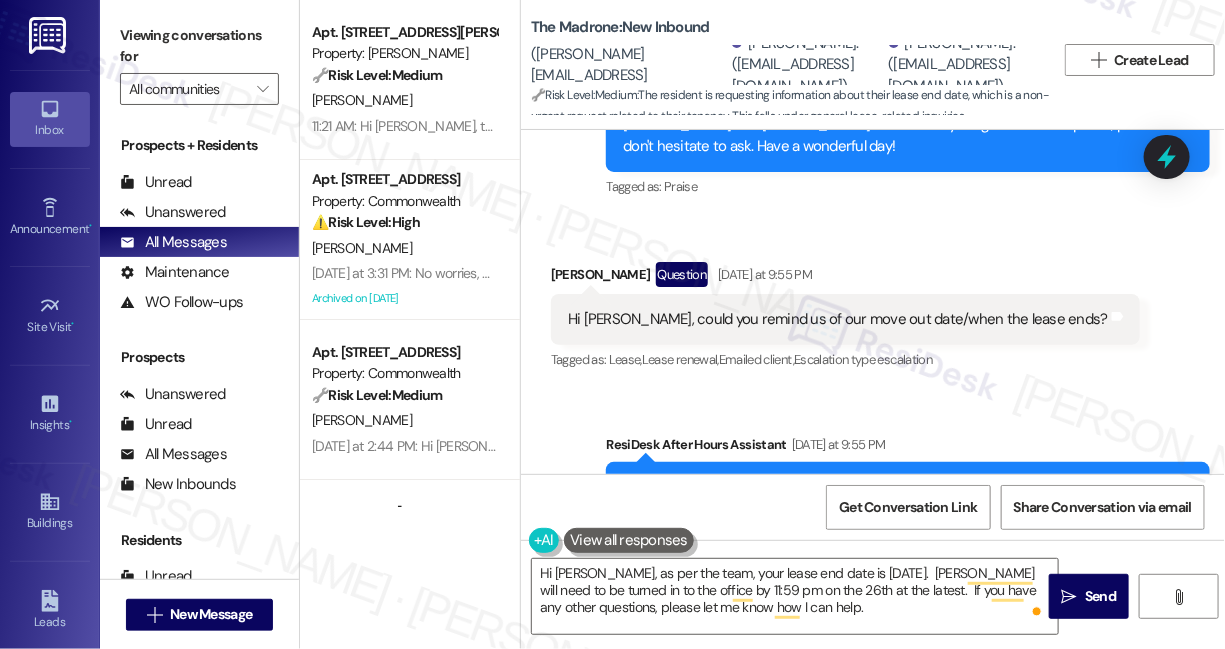 click on "Hi [PERSON_NAME], could you remind us of our move out date/when the lease ends?" at bounding box center (838, 319) 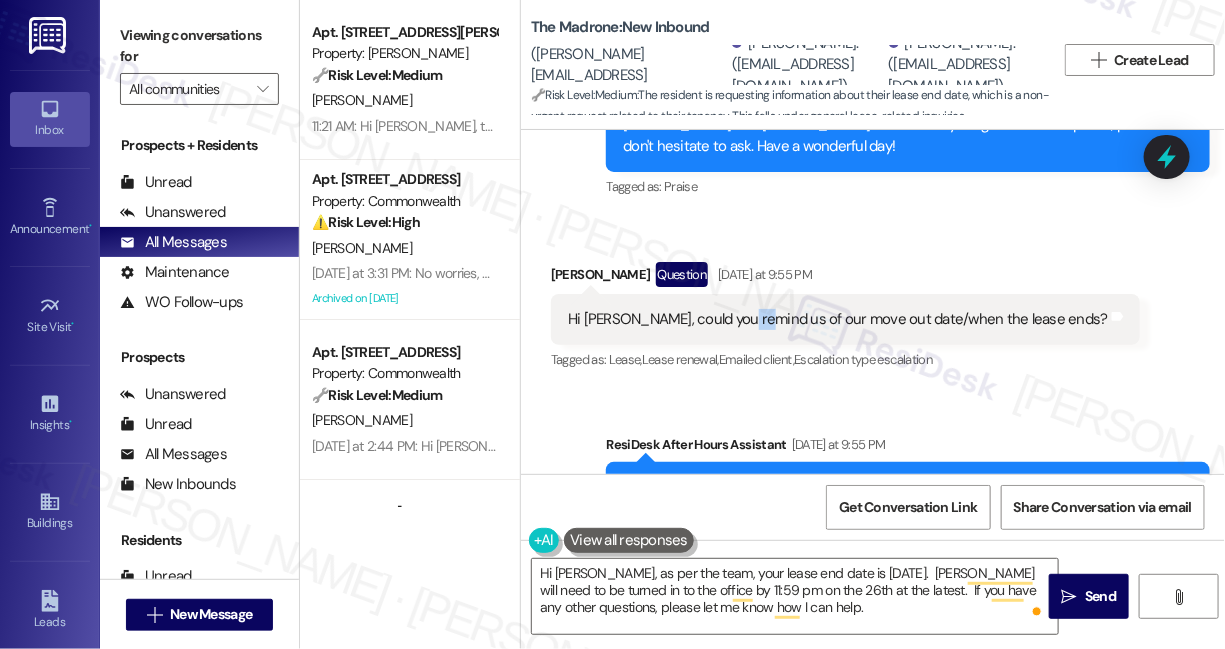 click on "Hi [PERSON_NAME], could you remind us of our move out date/when the lease ends?" at bounding box center [838, 319] 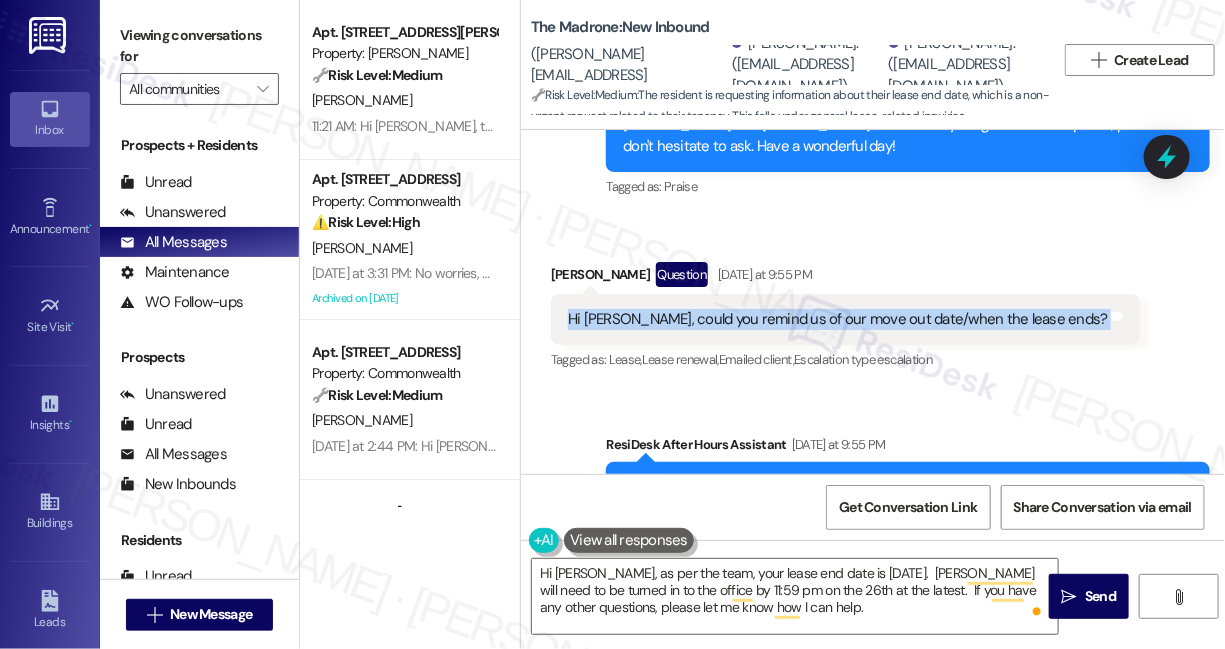 click on "Hi [PERSON_NAME], could you remind us of our move out date/when the lease ends?" at bounding box center [838, 319] 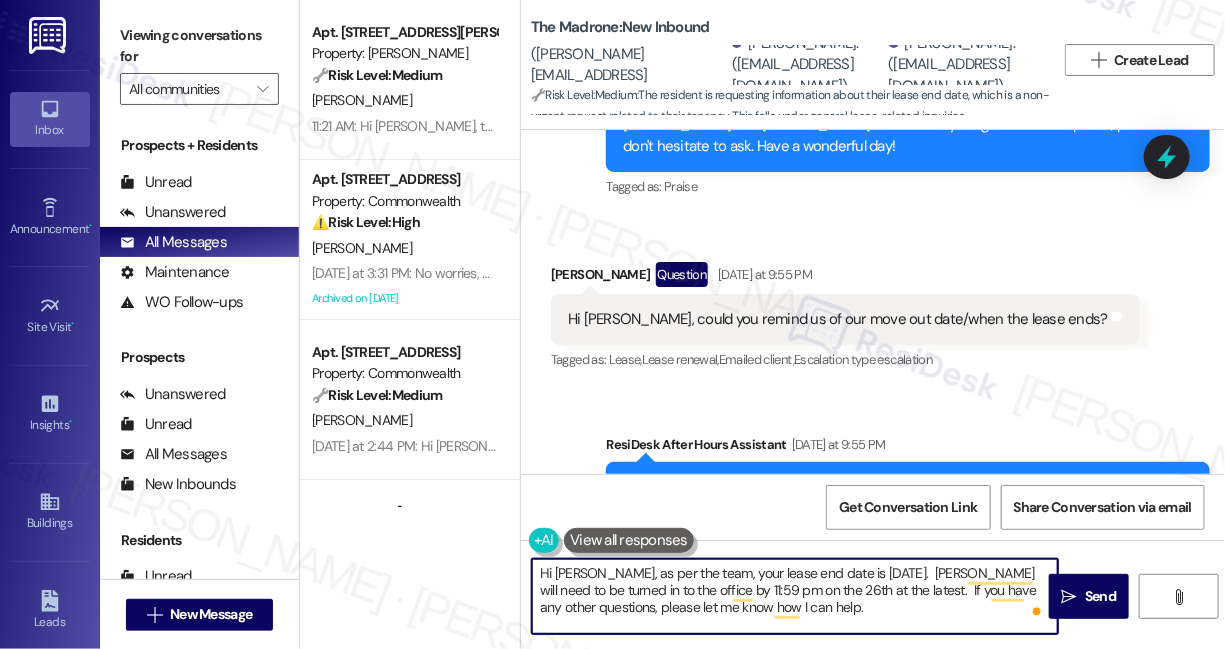 click on "Hi Pierce, as per the team, your lease end date is August 26th, 2025.  Keys will need to be turned in to the office by 11:59 pm on the 26th at the latest.  If you have any other questions, please let me know how I can help." at bounding box center (795, 596) 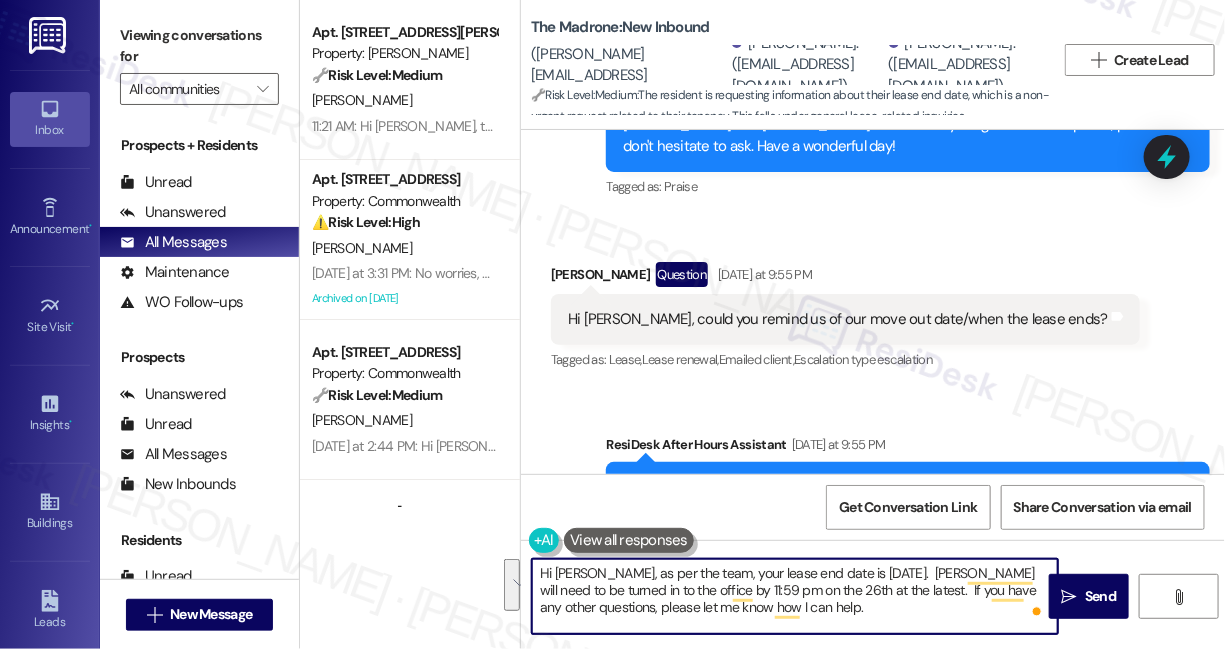 click on "Hi Pierce, as per the team, your lease end date is August 26th, 2025.  Keys will need to be turned in to the office by 11:59 pm on the 26th at the latest.  If you have any other questions, please let me know how I can help." at bounding box center (795, 596) 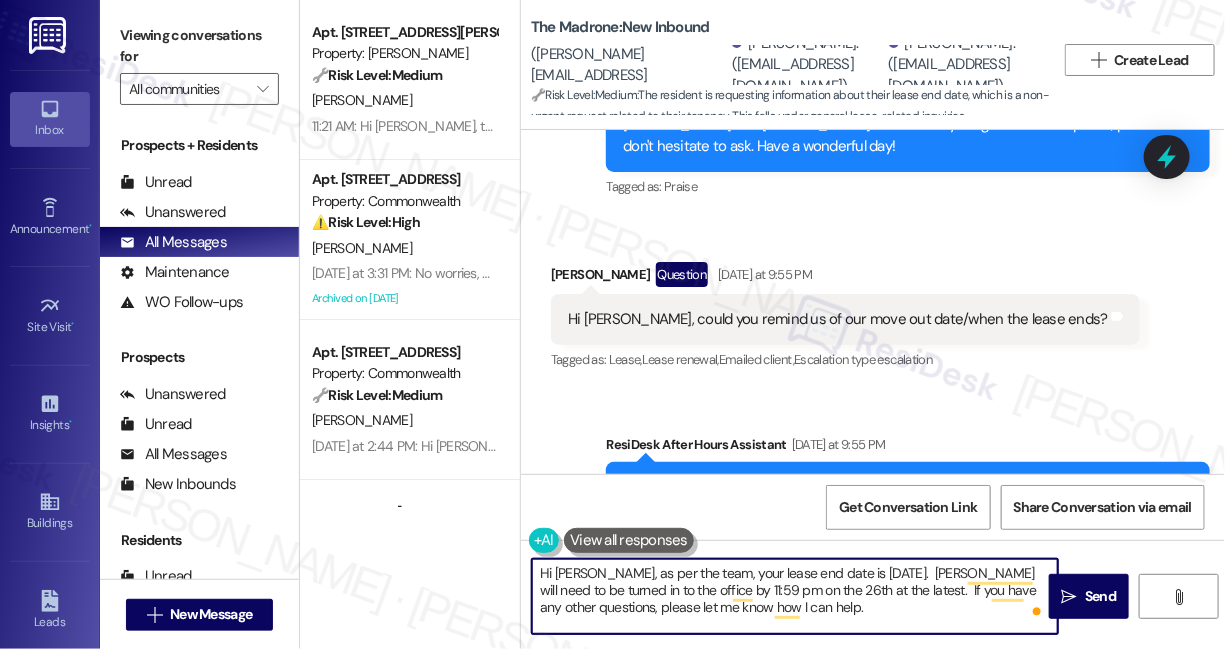 click on "Hi Pierce, as per the team, your lease end date is August 26th, 2025.  Keys will need to be turned in to the office by 11:59 pm on the 26th at the latest.  If you have any other questions, please let me know how I can help." at bounding box center [795, 596] 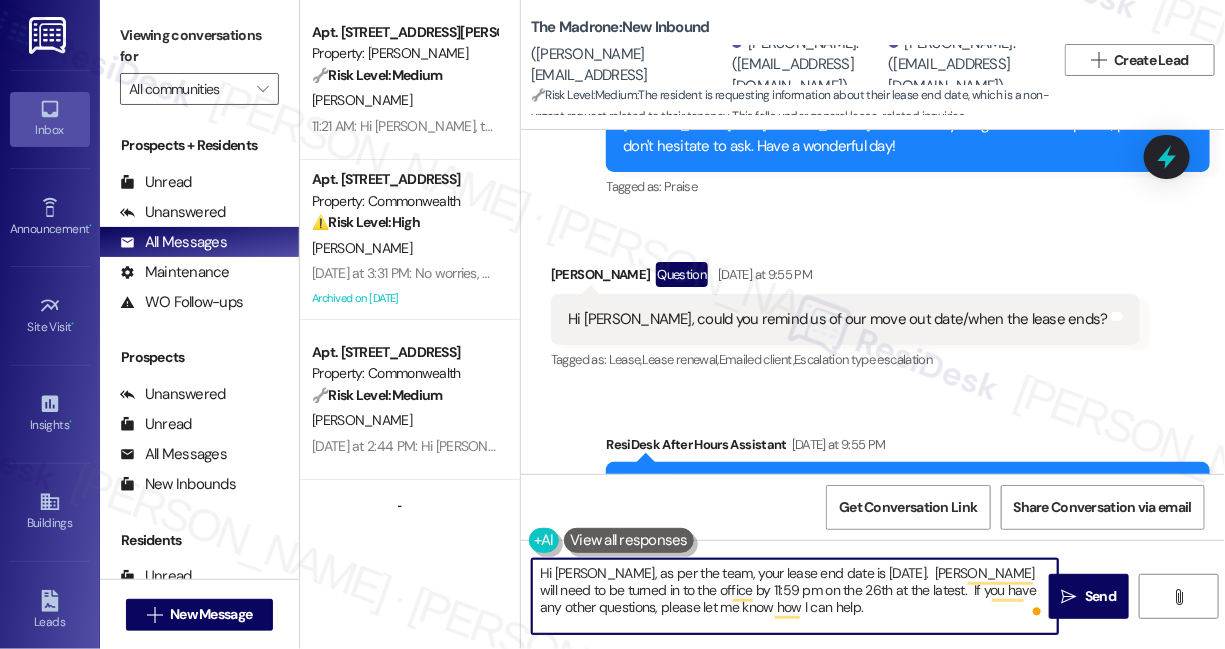 click on "Hi Pierce, as per the team, your lease end date is August 26th, 2025.  Keys will need to be turned in to the office by 11:59 pm on the 26th at the latest.  If you have any other questions, please let me know how I can help." at bounding box center [795, 596] 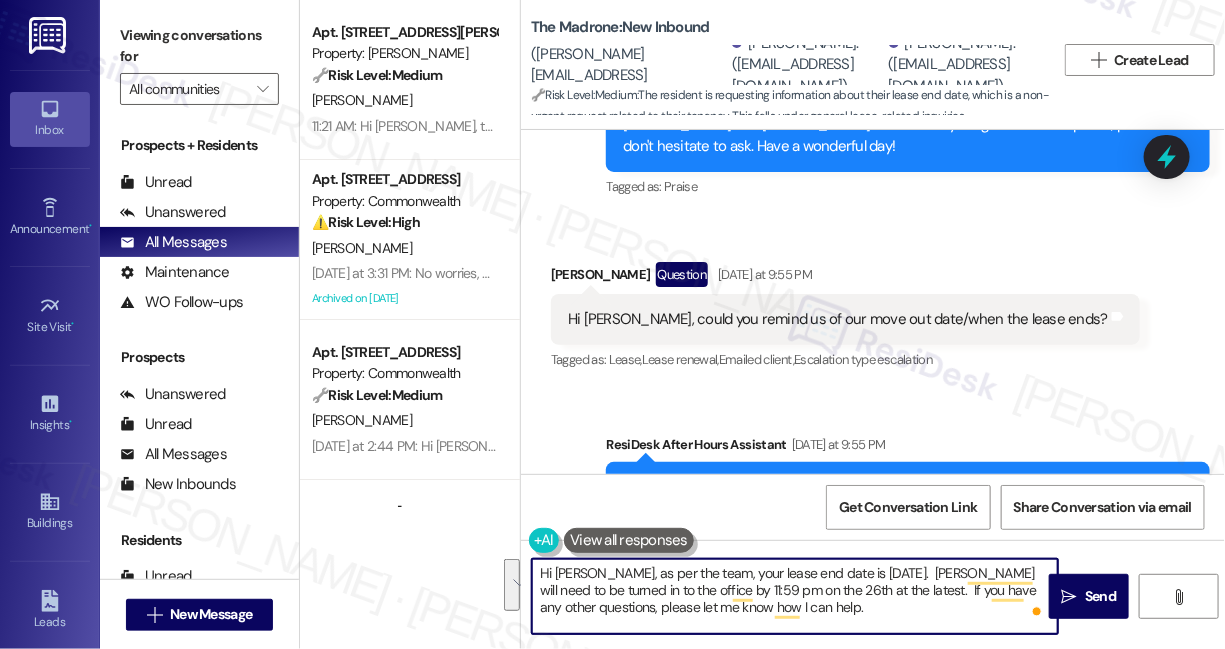 click on "Hi Pierce, as per the team, your lease end date is August 26th, 2025.  Keys will need to be turned in to the office by 11:59 pm on the 26th at the latest.  If you have any other questions, please let me know how I can help." at bounding box center (795, 596) 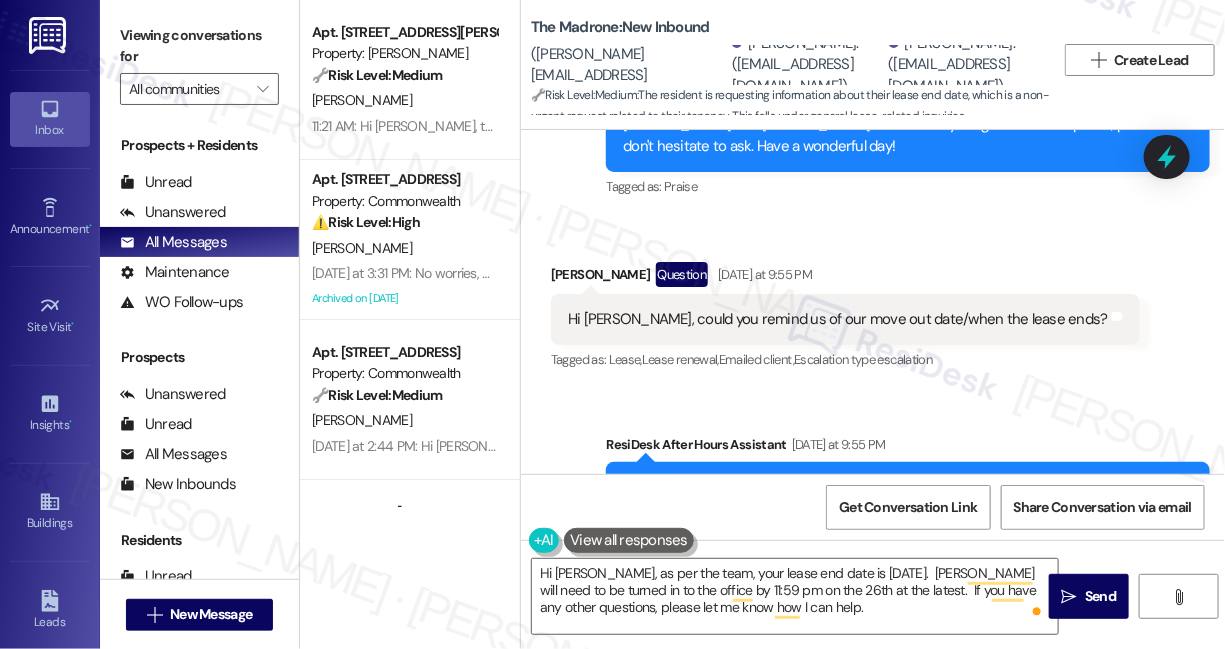drag, startPoint x: 1066, startPoint y: 590, endPoint x: 885, endPoint y: 408, distance: 256.68073 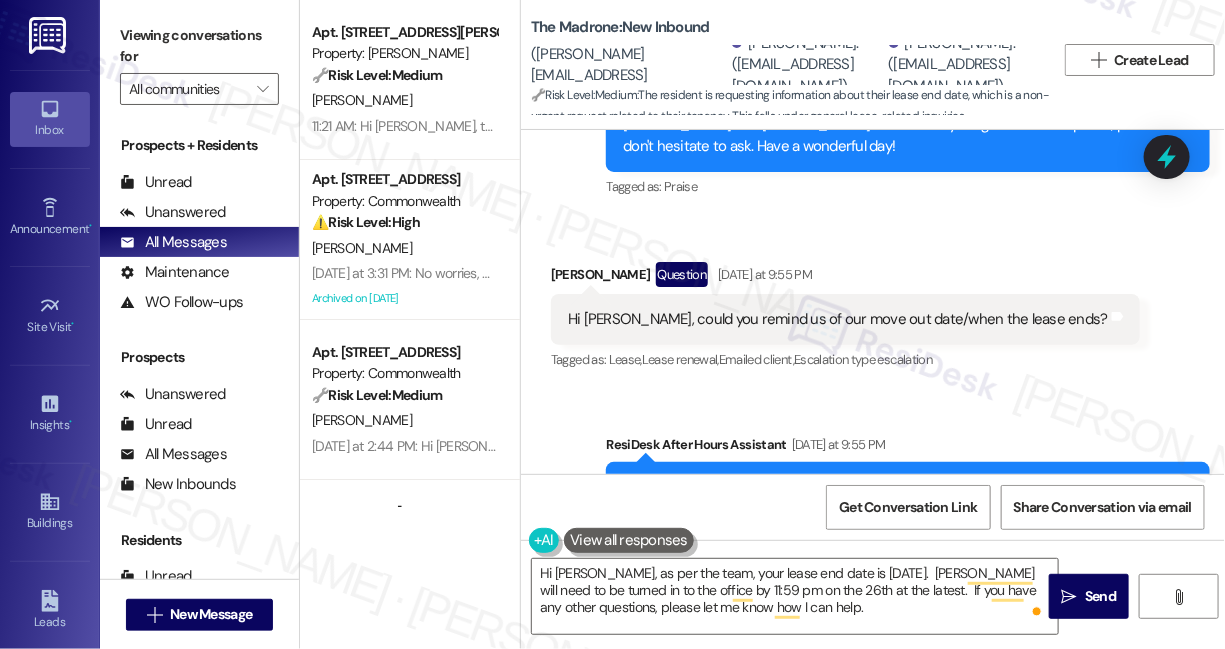 click on "Survey, sent via SMS Residesk Automated Survey Nov 20, 2024 at 12:19 PM Hi Joshua, Pierce and Payton, I'm on the new offsite Resident Support Team for The Madrone! My job is to work with your on-site management team to improve your experience at the property. Text us here at any time for assistance or questions. We will also reach out periodically for feedback. (Standard text messaging rates may apply) (You can always reply STOP to opt out of future messages) Tags and notes Tagged as:   Property launch Click to highlight conversations about Property launch Announcement, sent via SMS (303) 269-9842 Nov 27, 2024 at 10:46 AM Great news! You can now text me for maintenance issues — no more messy apps or sign-ins. I'll file your tickets for you . You can still use the app if you prefer.  I'm here to make things easier for you, feel free to reach out anytime! Tags and notes Tagged as:   Maintenance ,  Click to highlight conversations about Maintenance Maintenance request ,  Praise ,  Work order request Tagged as:" at bounding box center (873, 454) 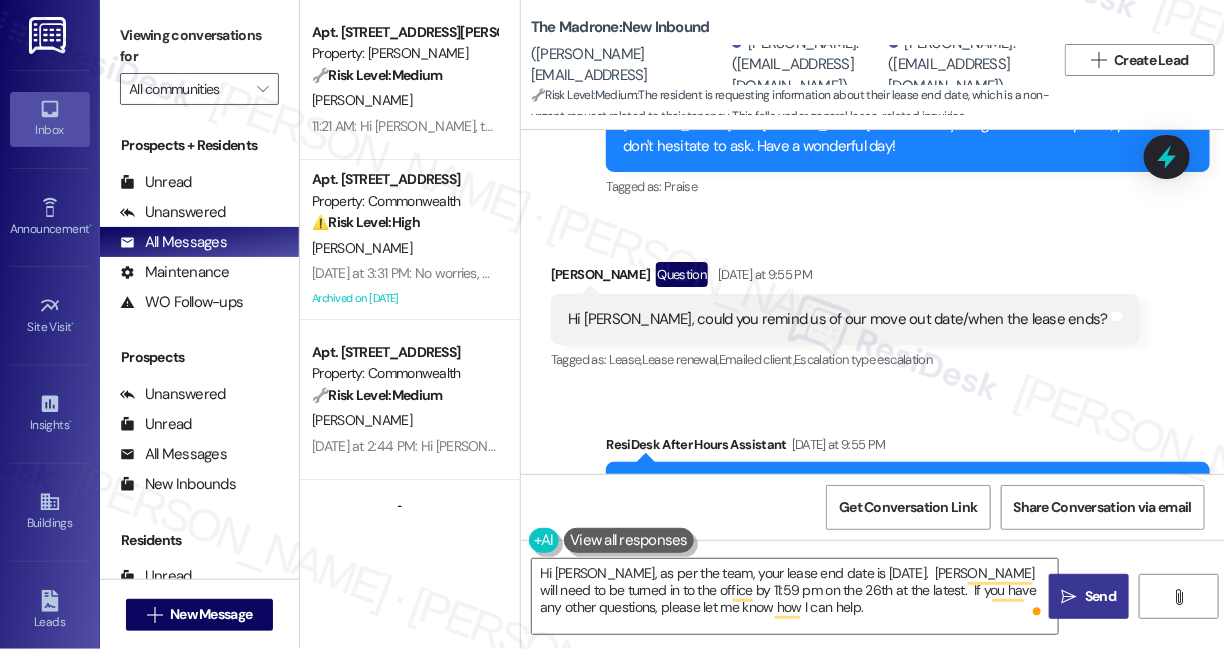 click on " Send" at bounding box center (1089, 596) 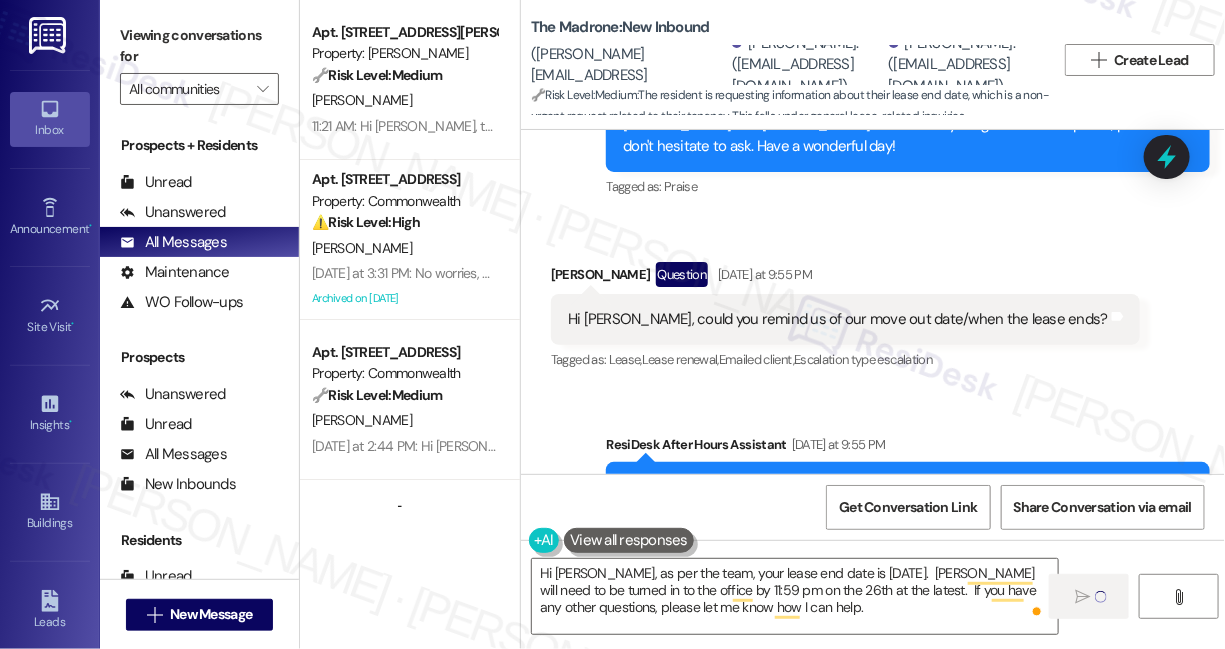 type 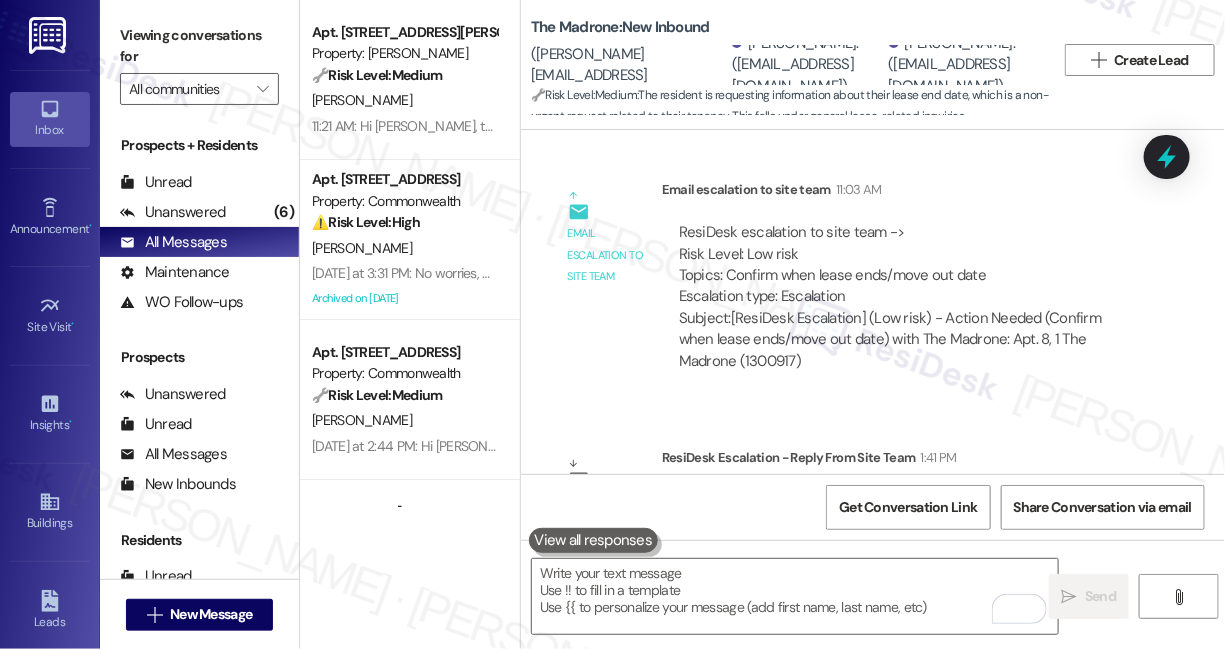 scroll, scrollTop: 12313, scrollLeft: 0, axis: vertical 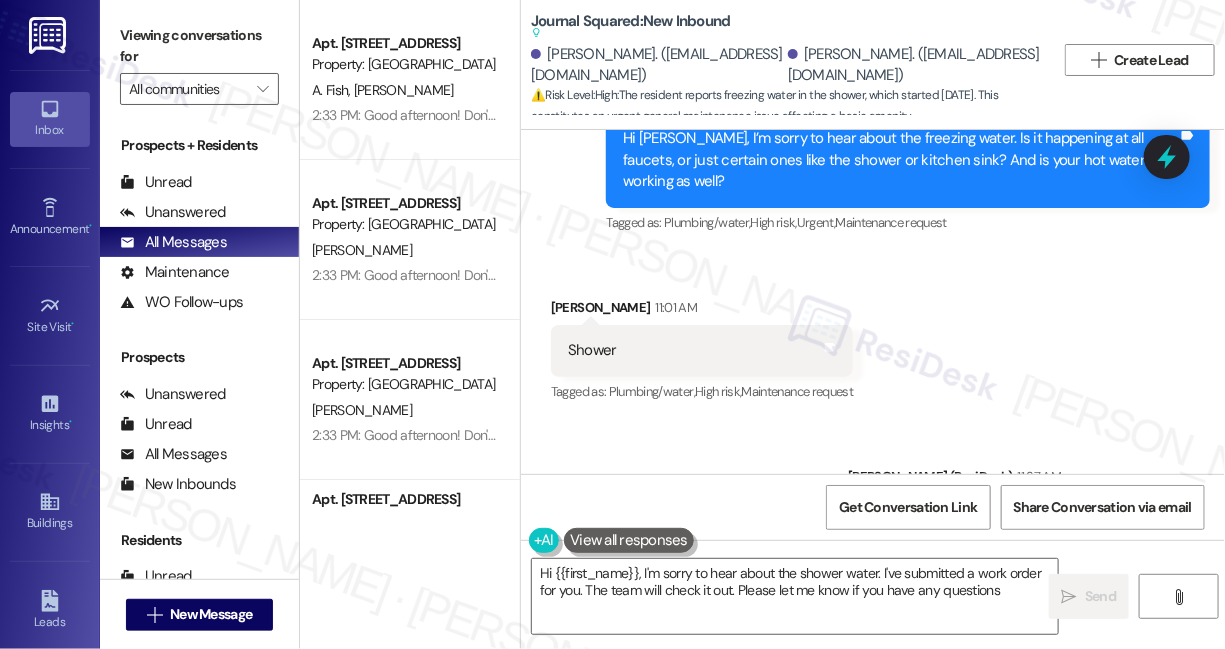 type on "Hi {{first_name}}, I'm sorry to hear about the shower water. I've submitted a work order for you. The team will check it out. Please let me know if you have any questions!" 